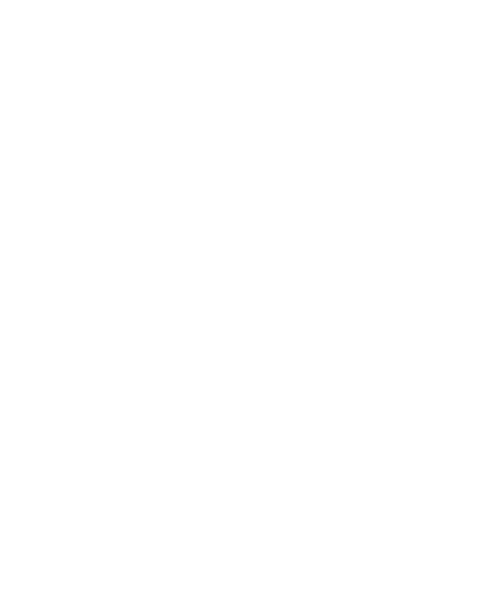 scroll, scrollTop: 0, scrollLeft: 0, axis: both 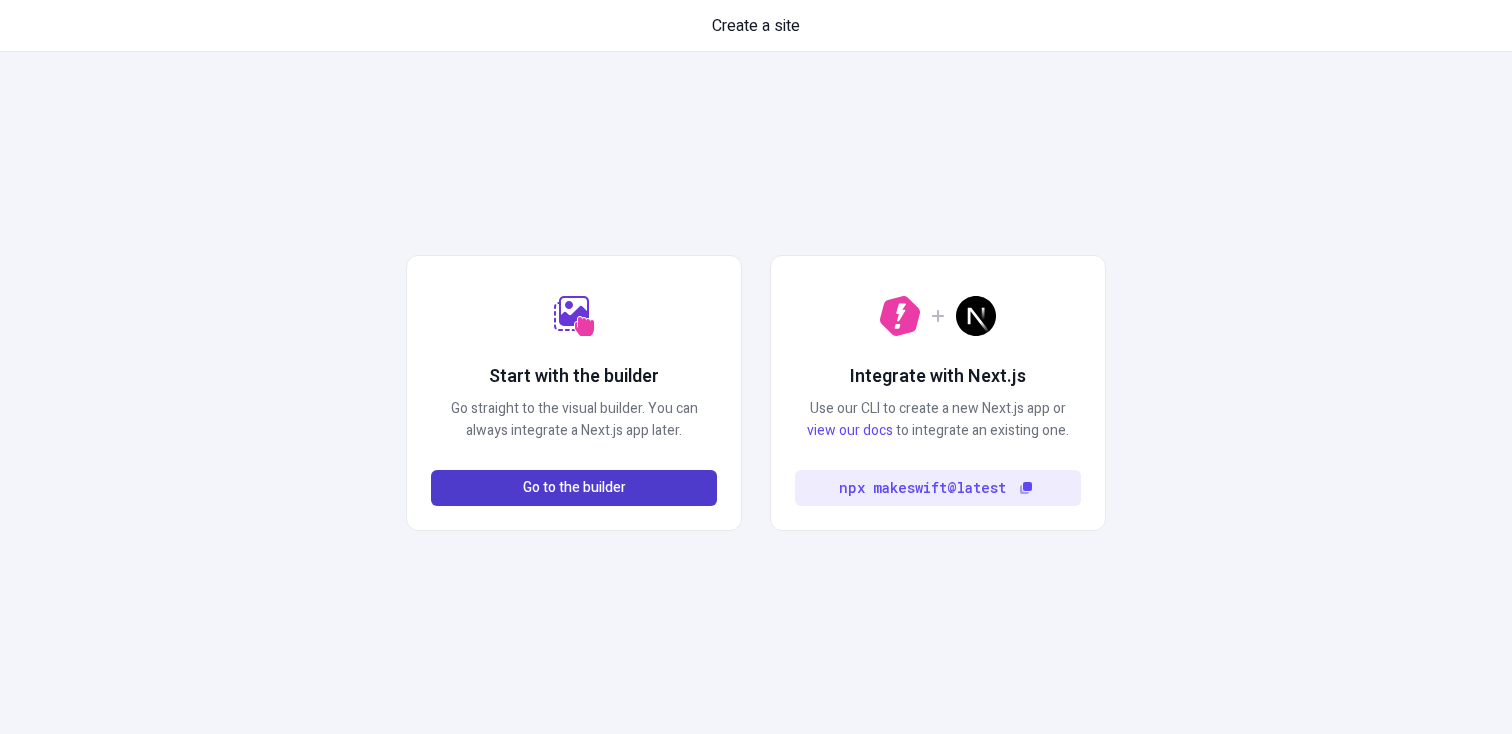 click on "Go to the builder" at bounding box center (574, 488) 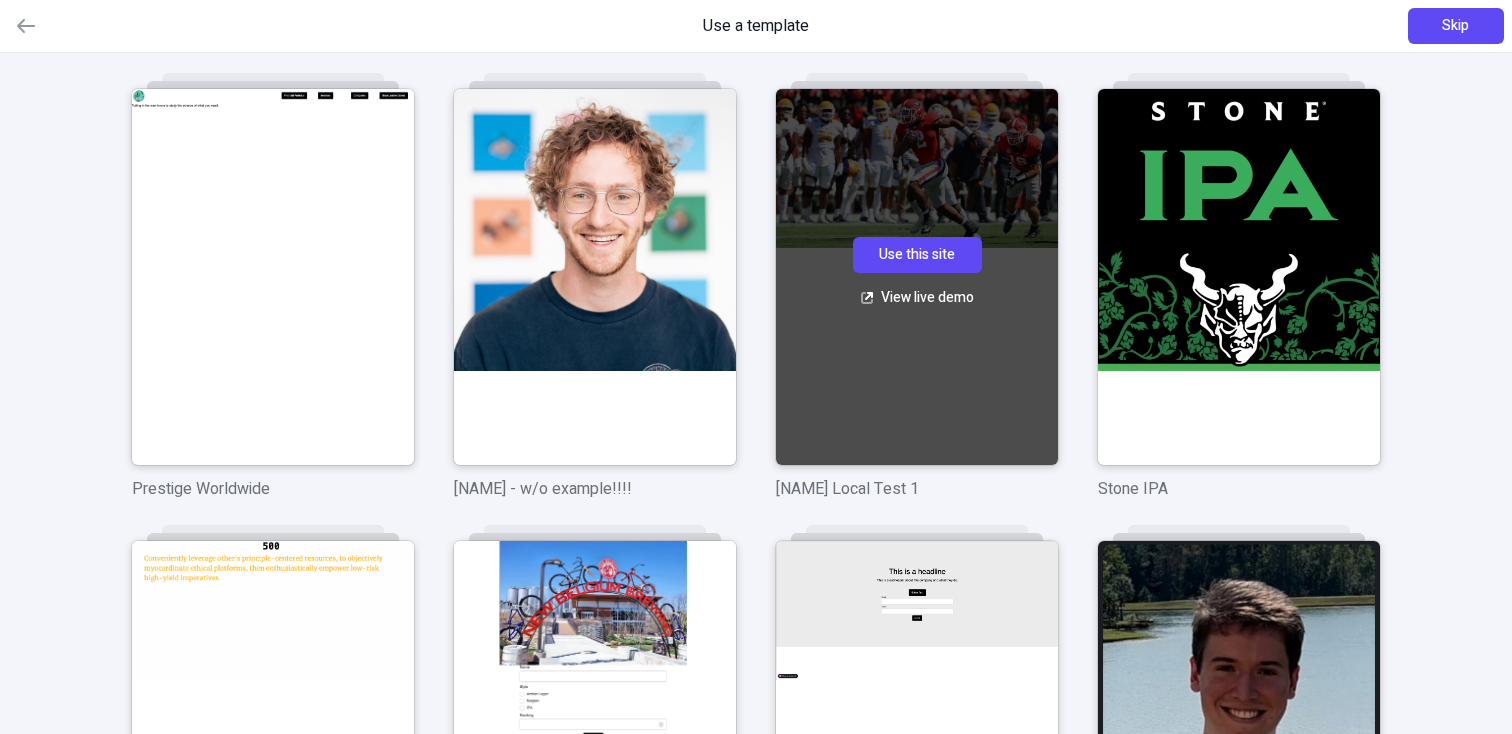 click on "Use this site" at bounding box center [917, 255] 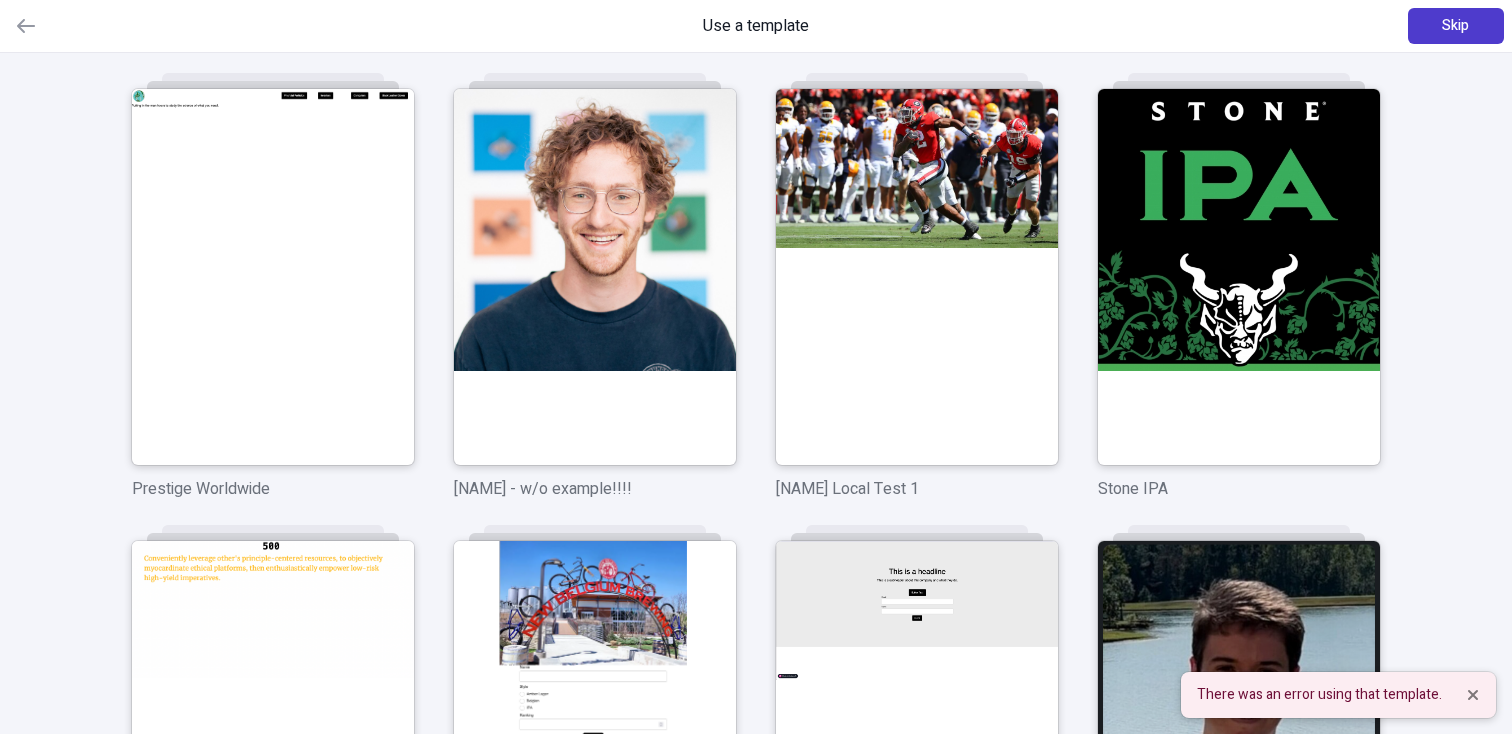 click on "Skip" at bounding box center [1456, 26] 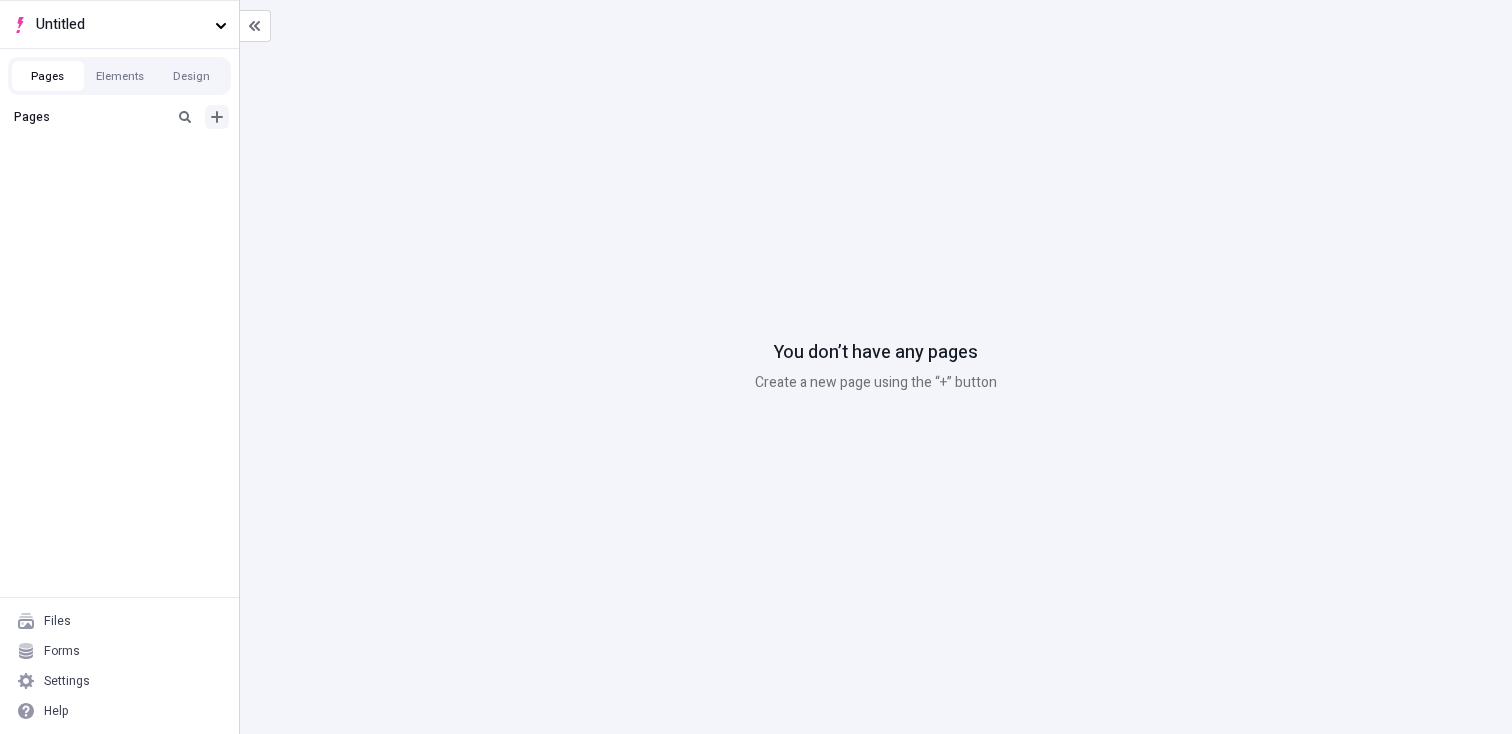 click at bounding box center (217, 117) 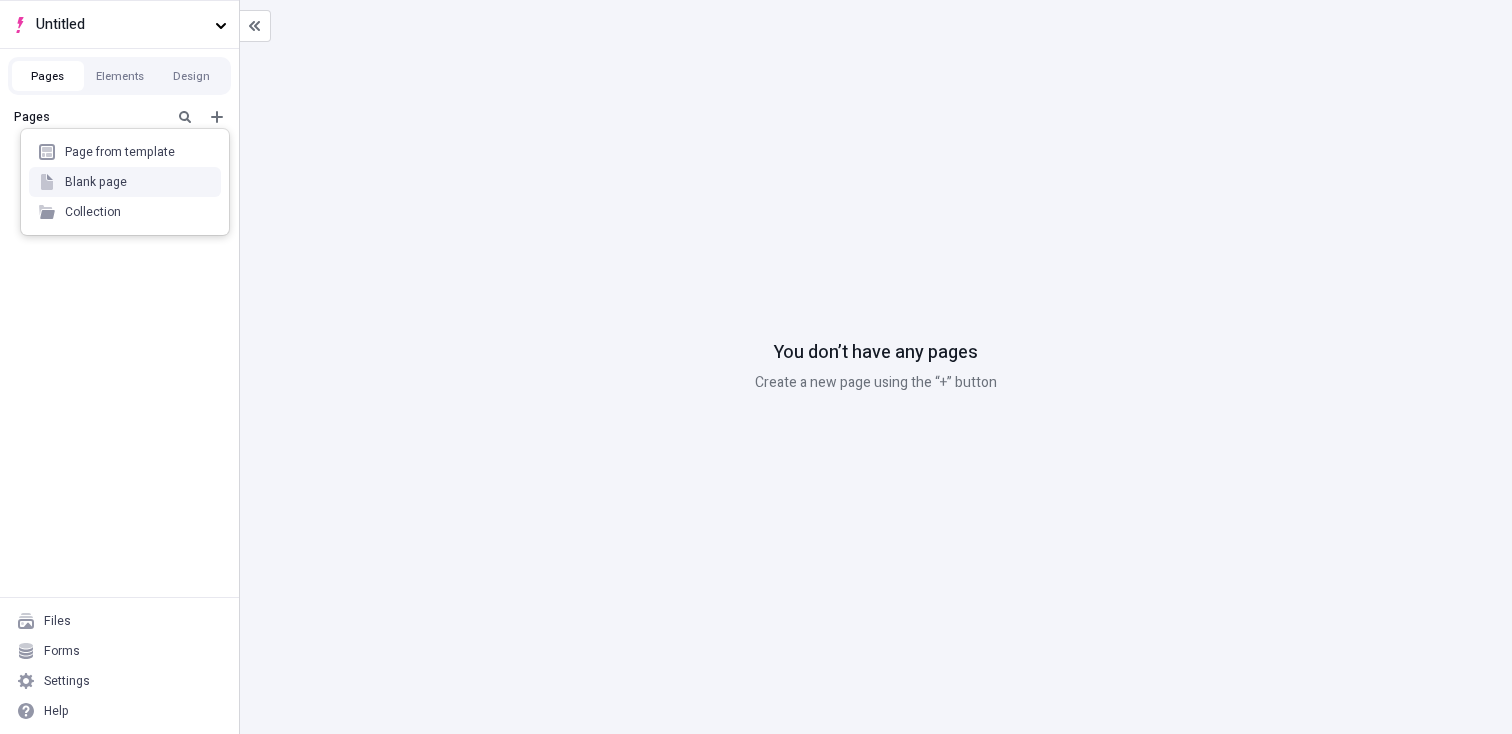click on "Blank page" at bounding box center (125, 182) 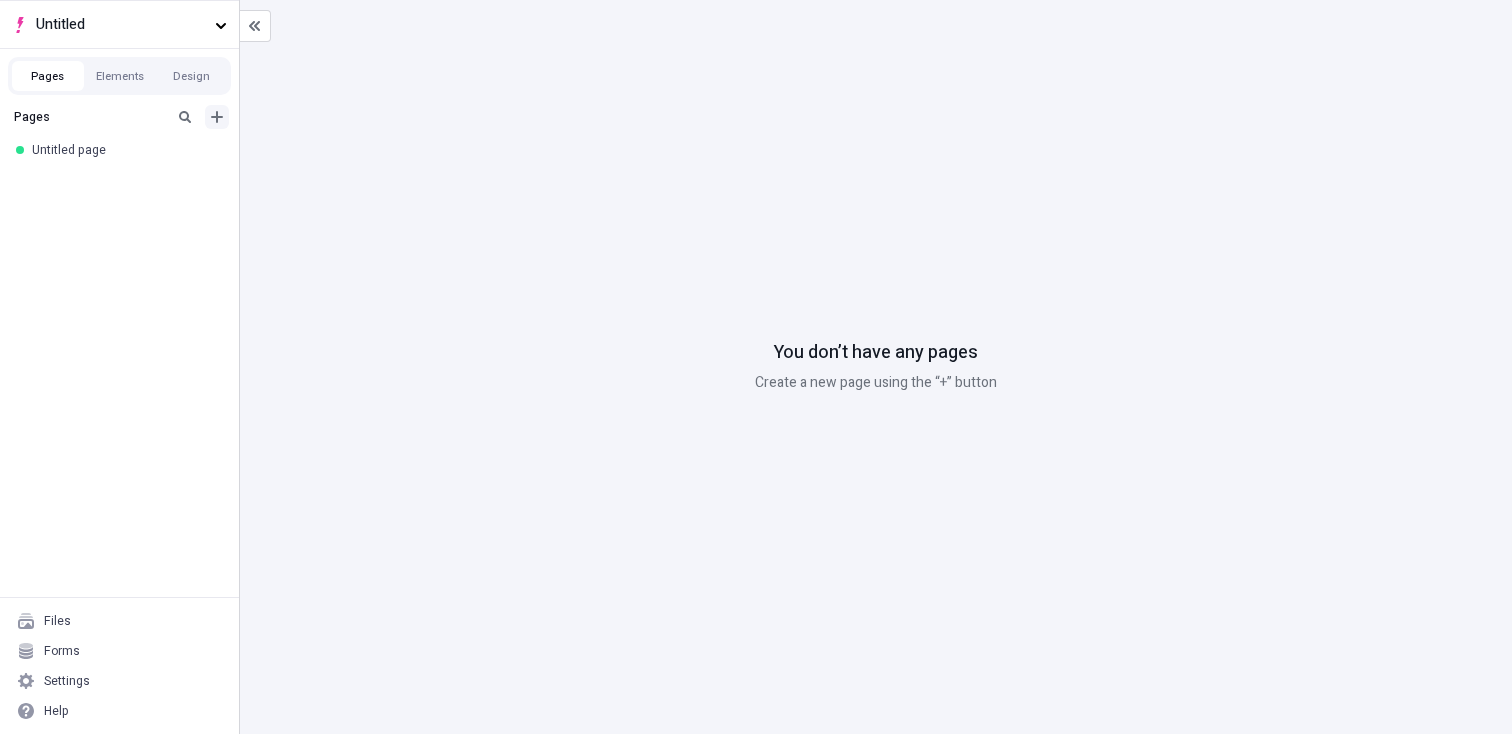 click 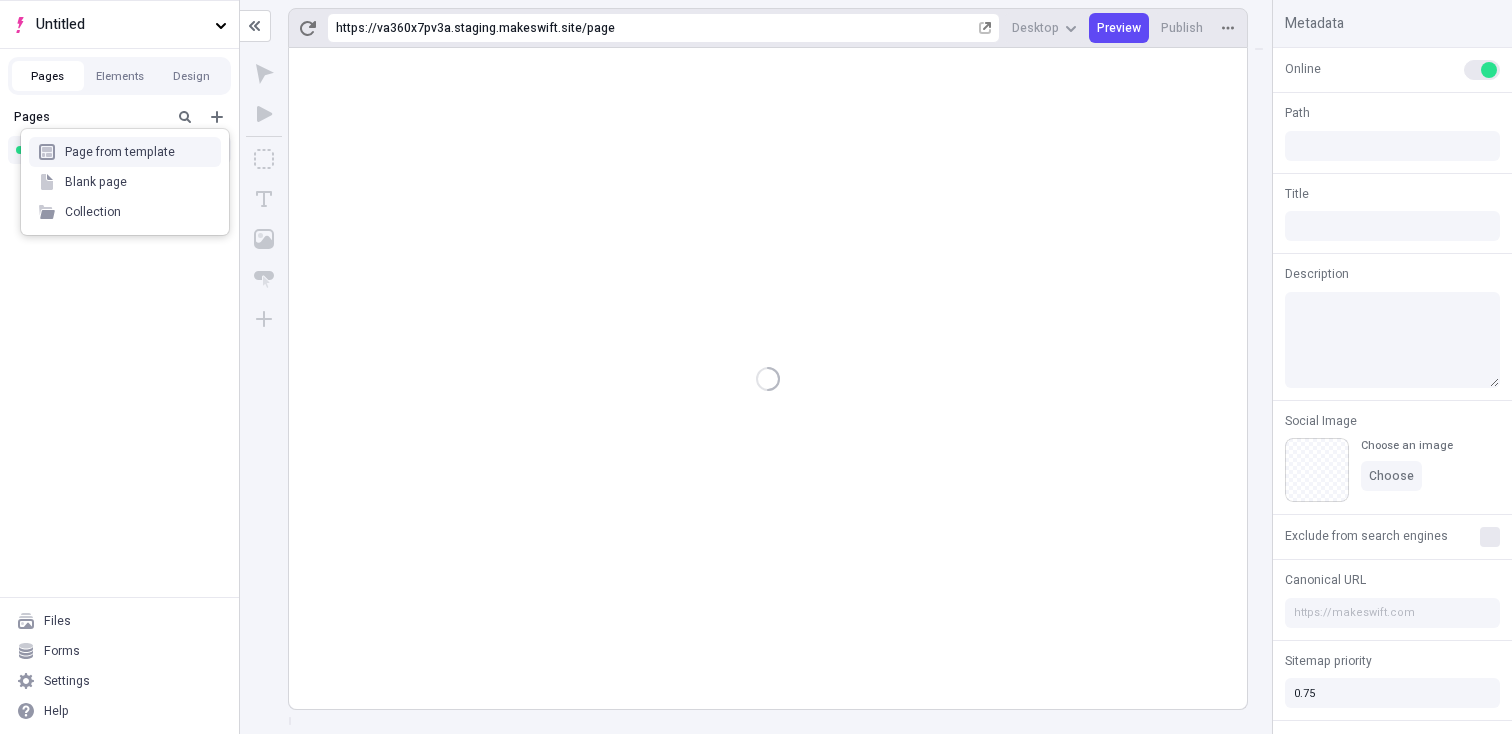 click on "Page from template" at bounding box center [125, 152] 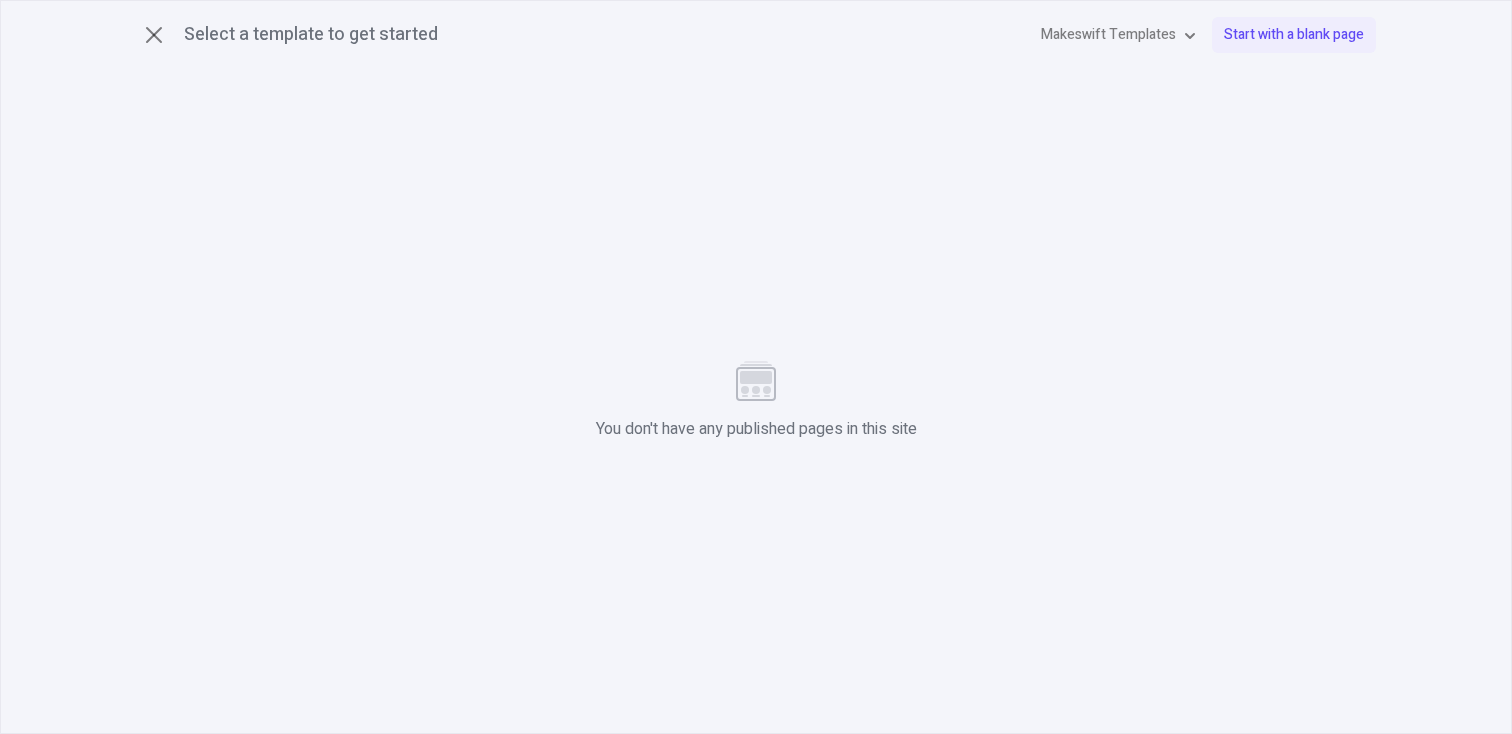 type on "/page" 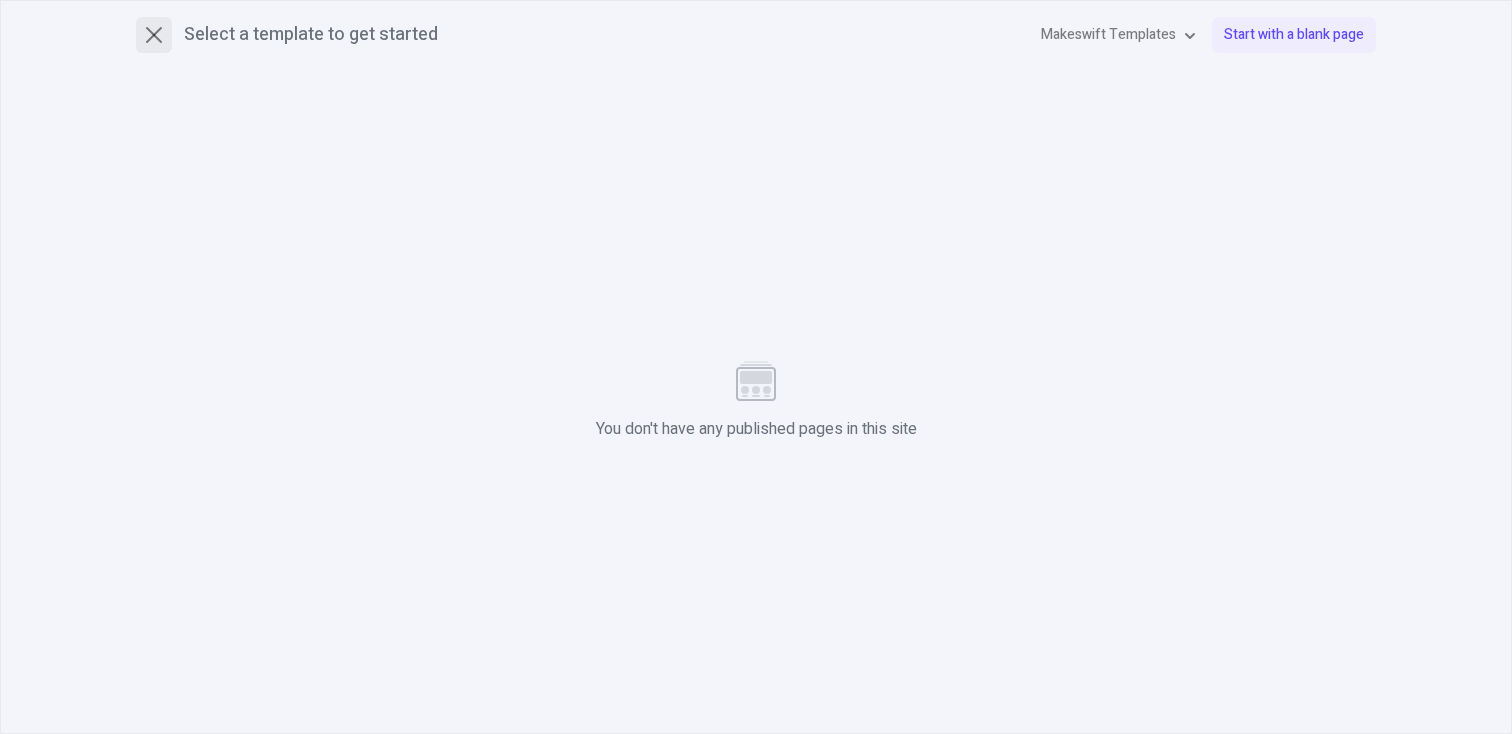 click 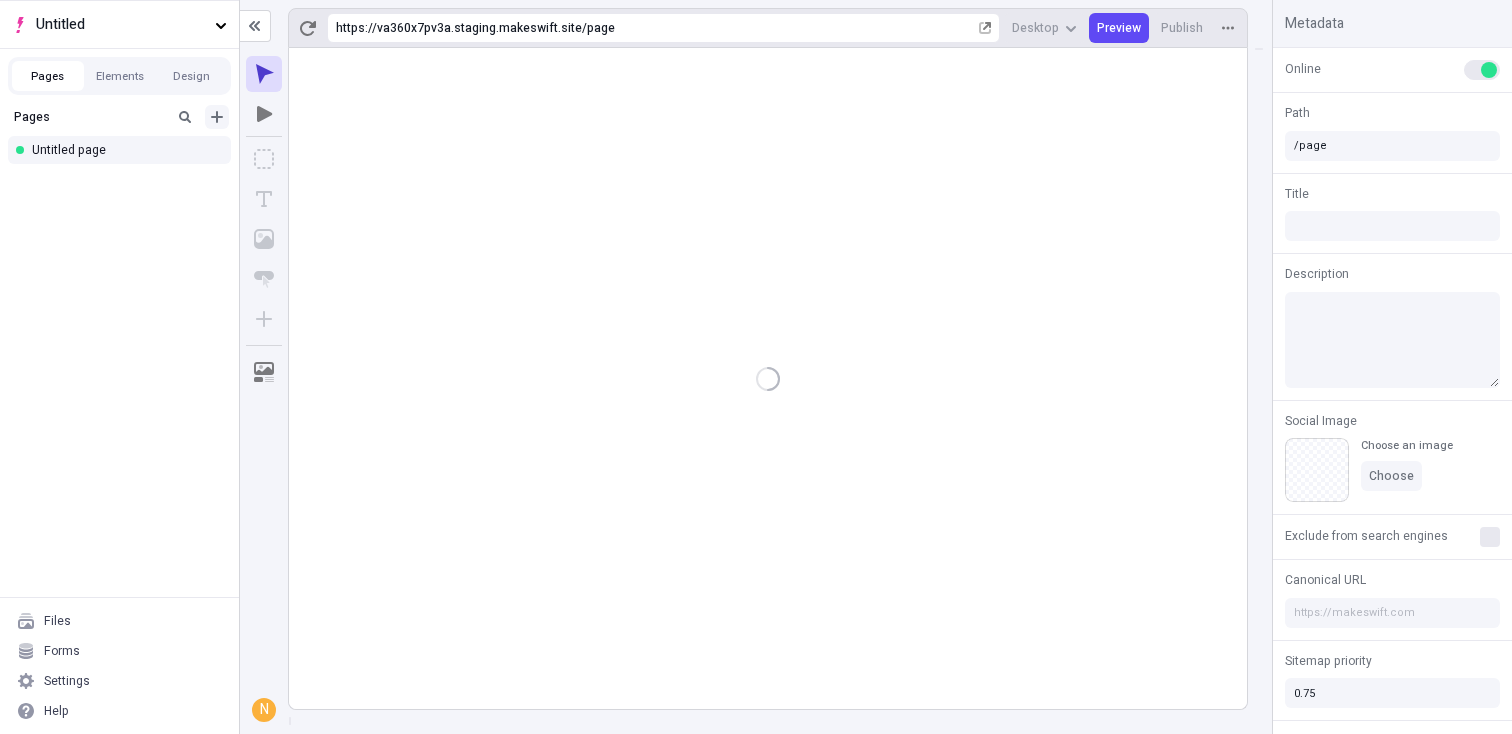 click 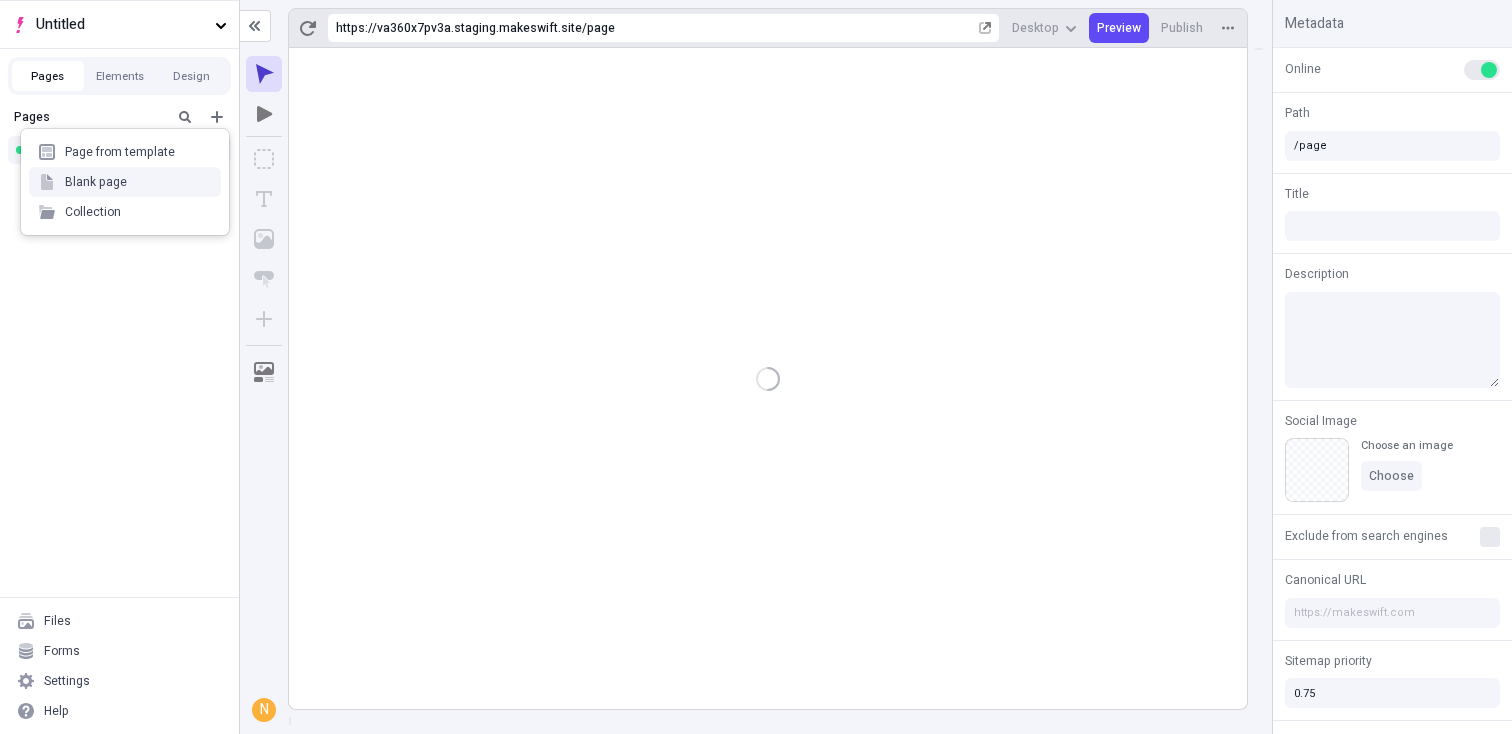 click on "Blank page" at bounding box center (125, 182) 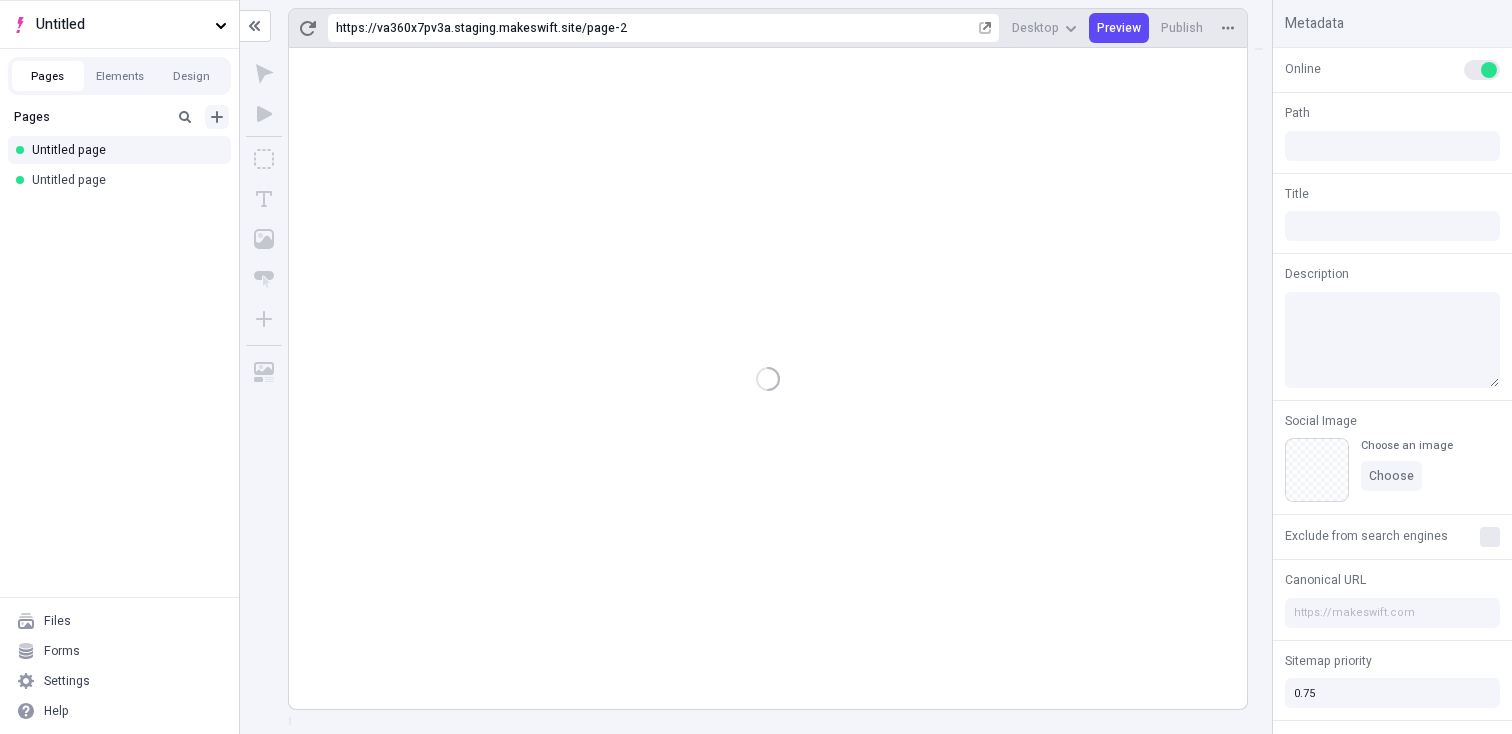 click 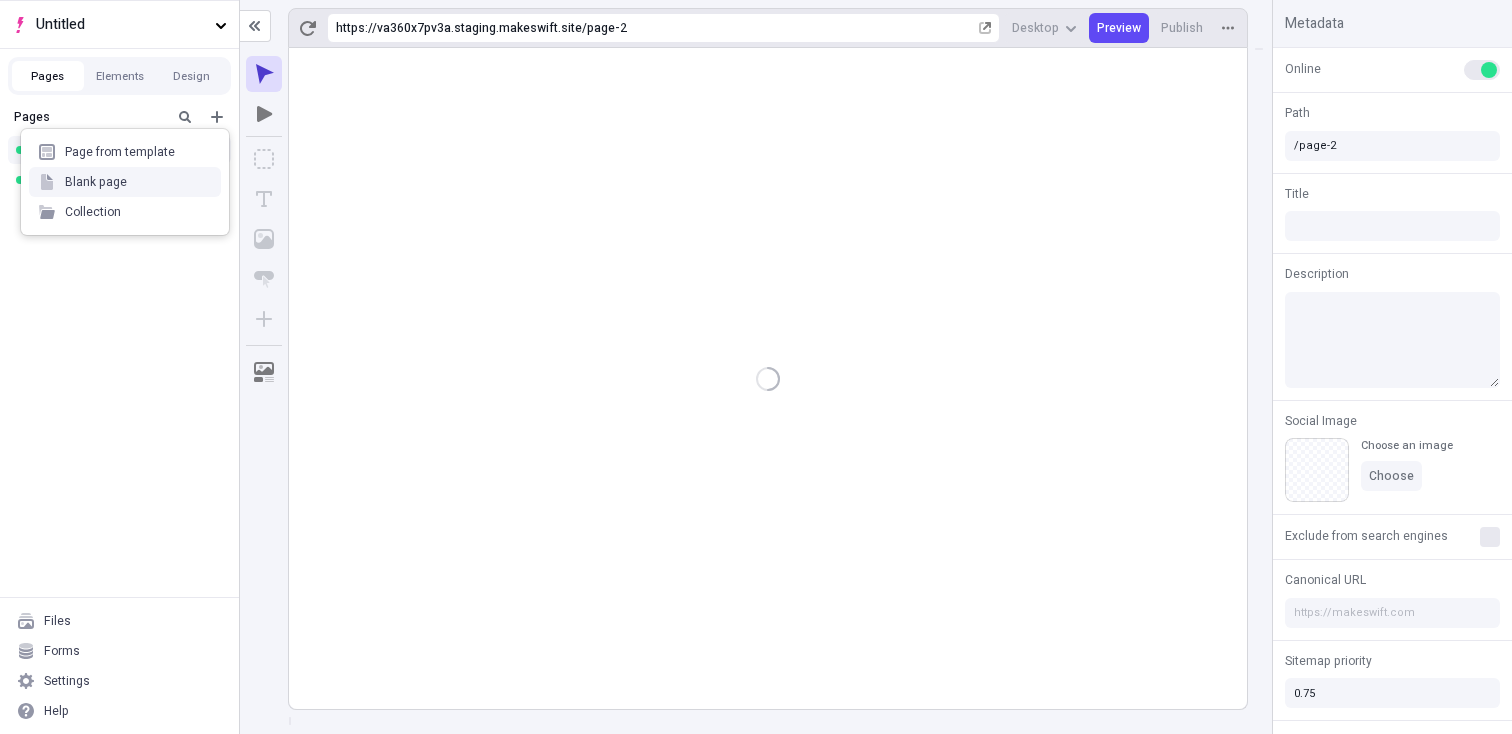 click on "Blank page" at bounding box center (125, 182) 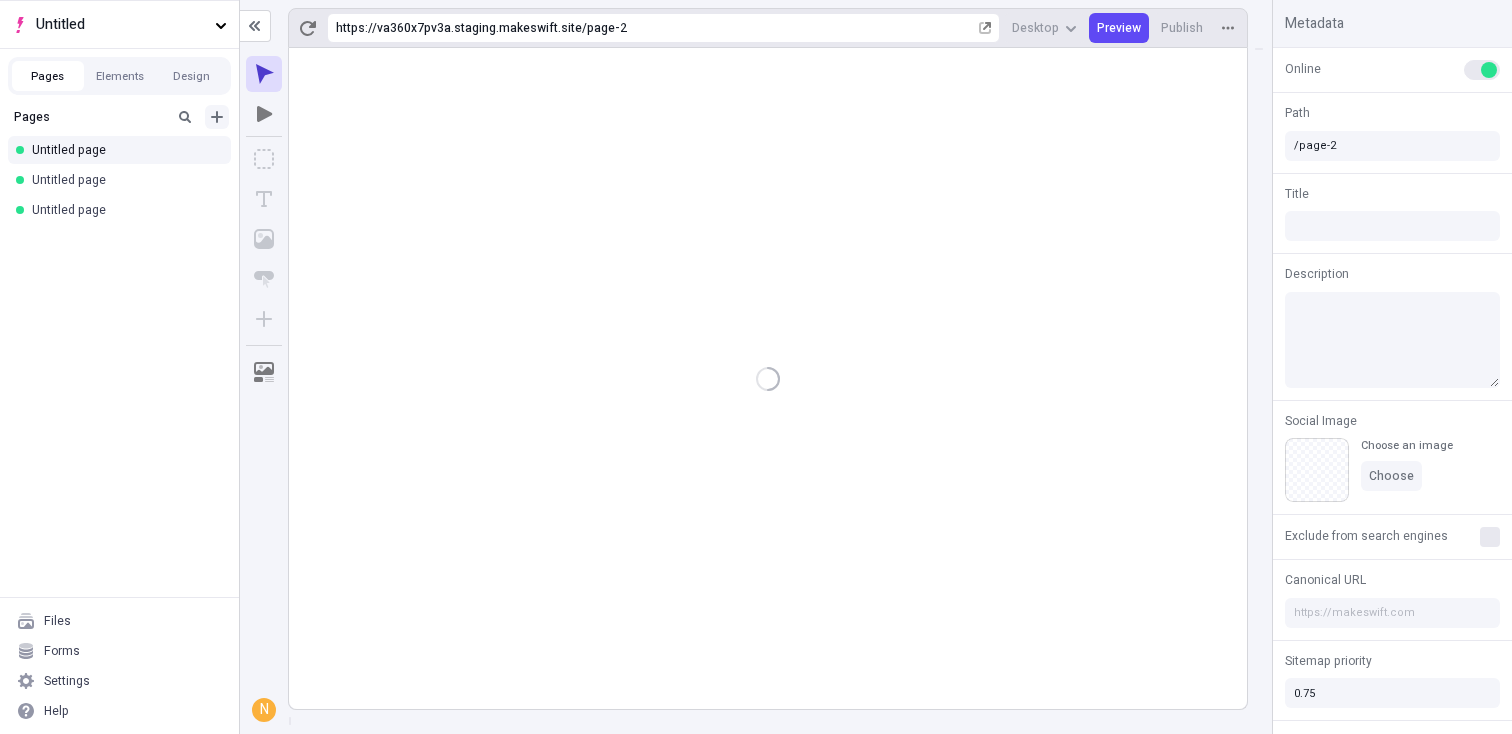click 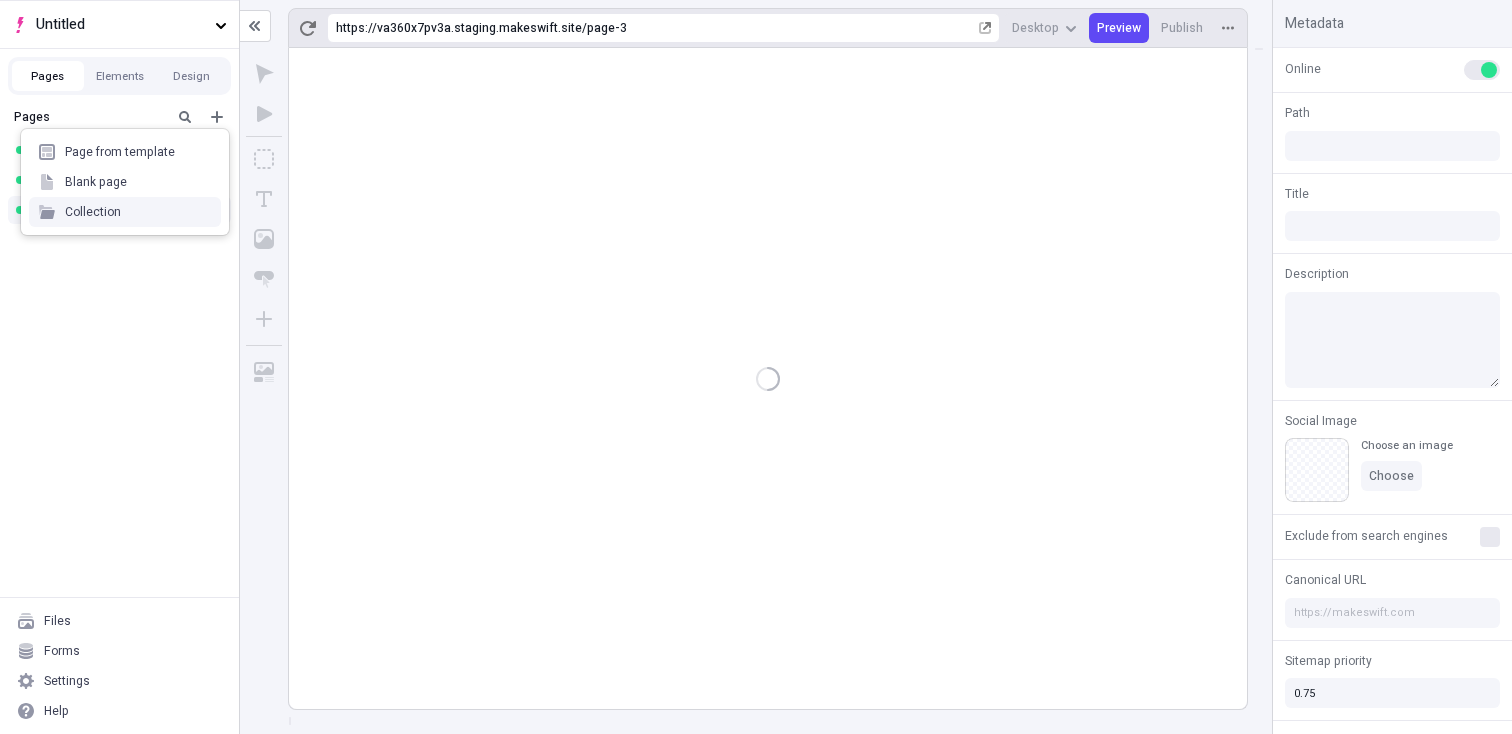 type on "/page-3" 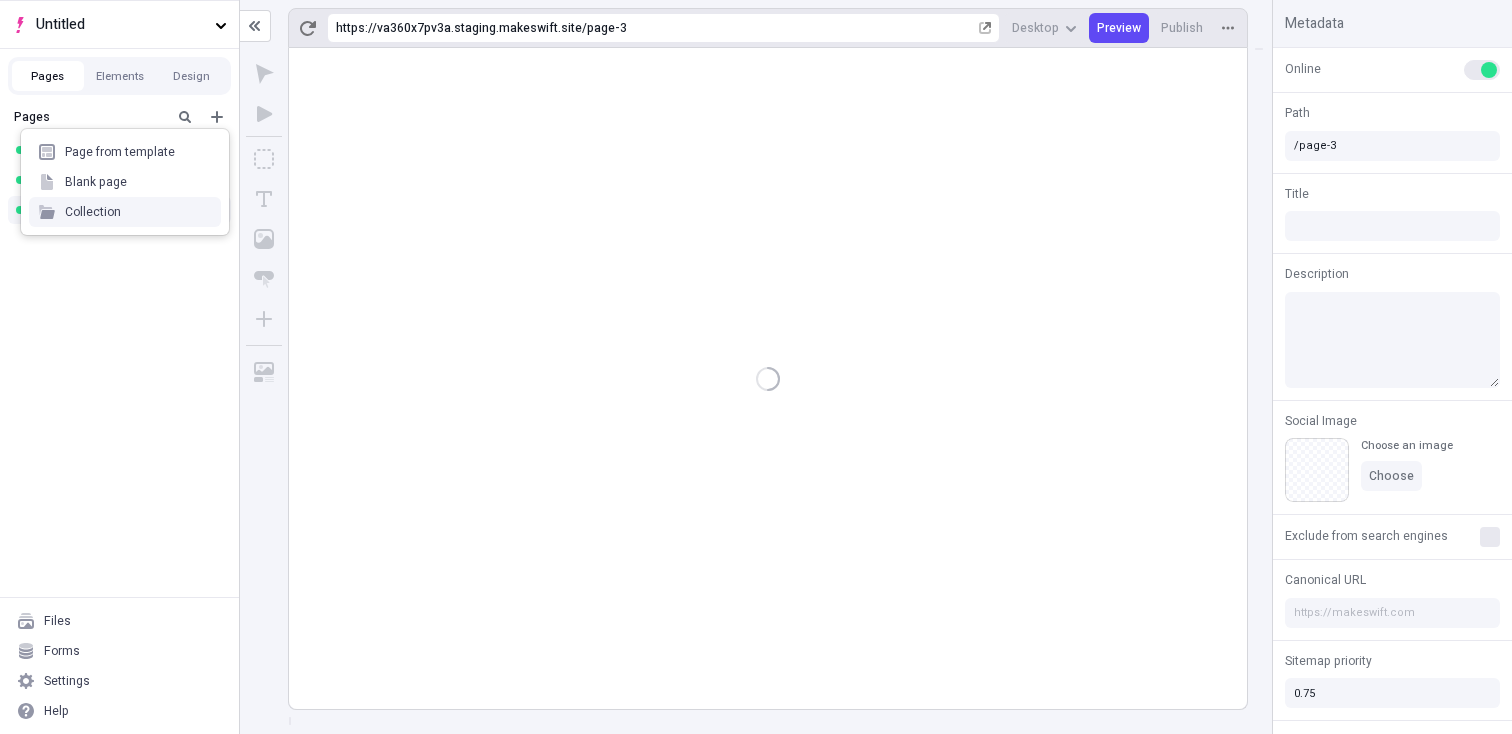 click on "Collection" at bounding box center (125, 212) 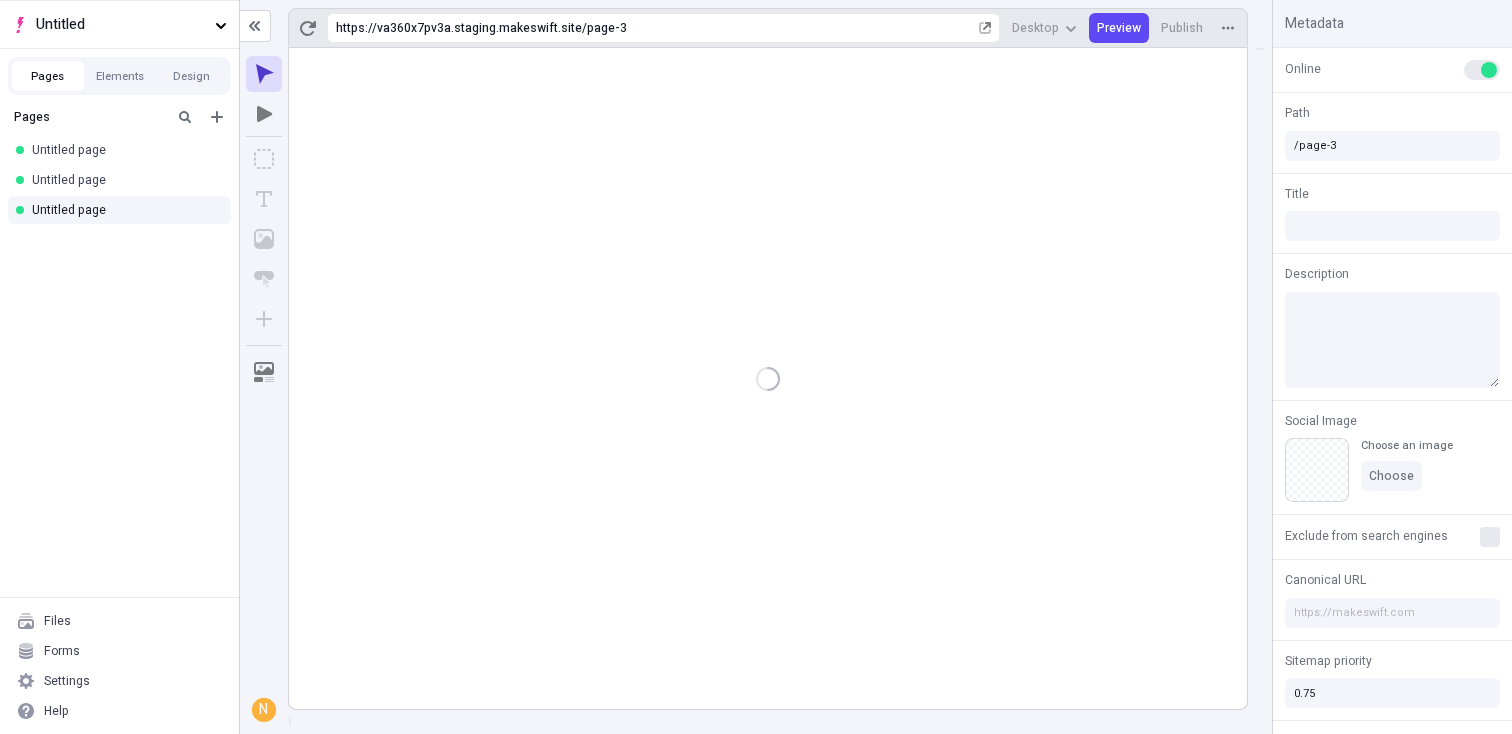 click on "Pages Untitled page Untitled page Untitled page" at bounding box center [119, 348] 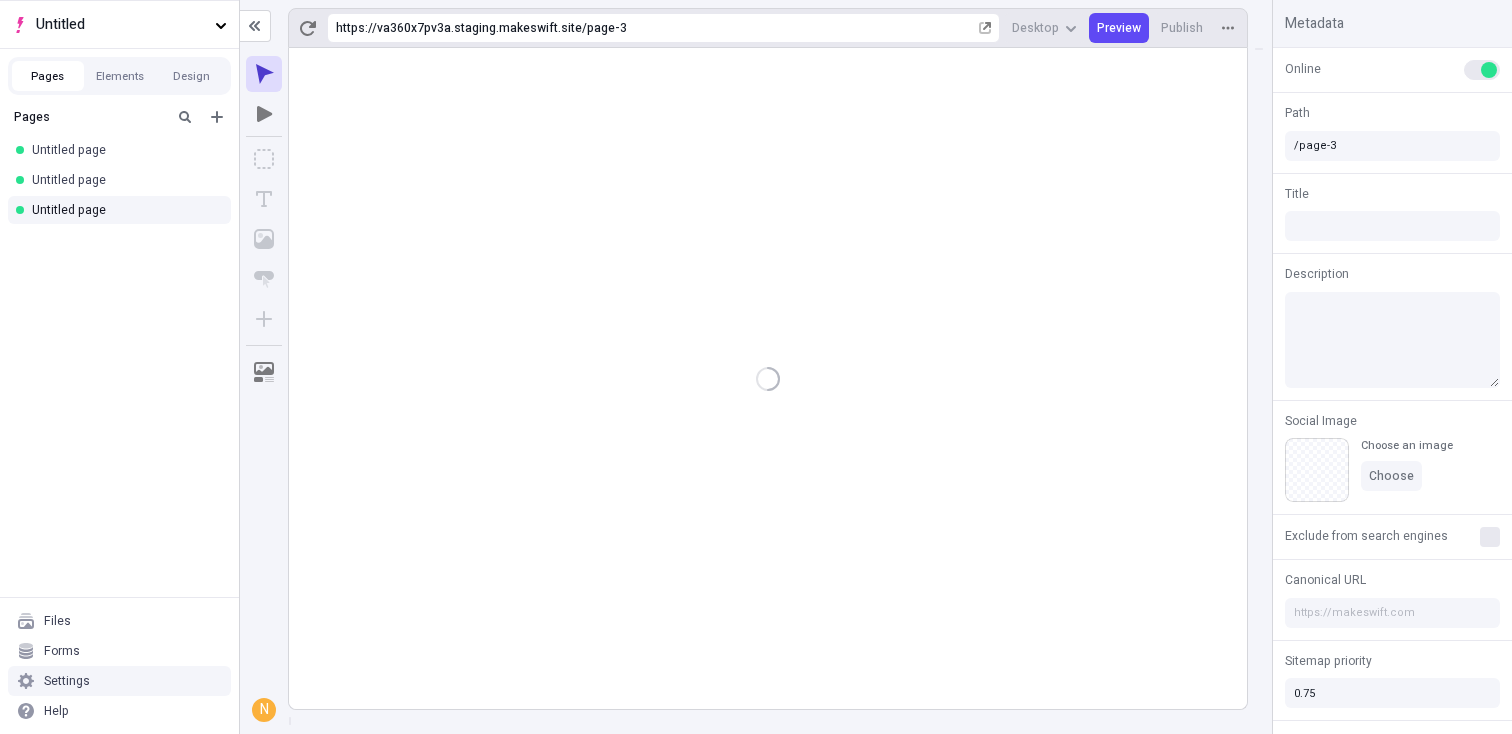 click on "Settings" at bounding box center [119, 681] 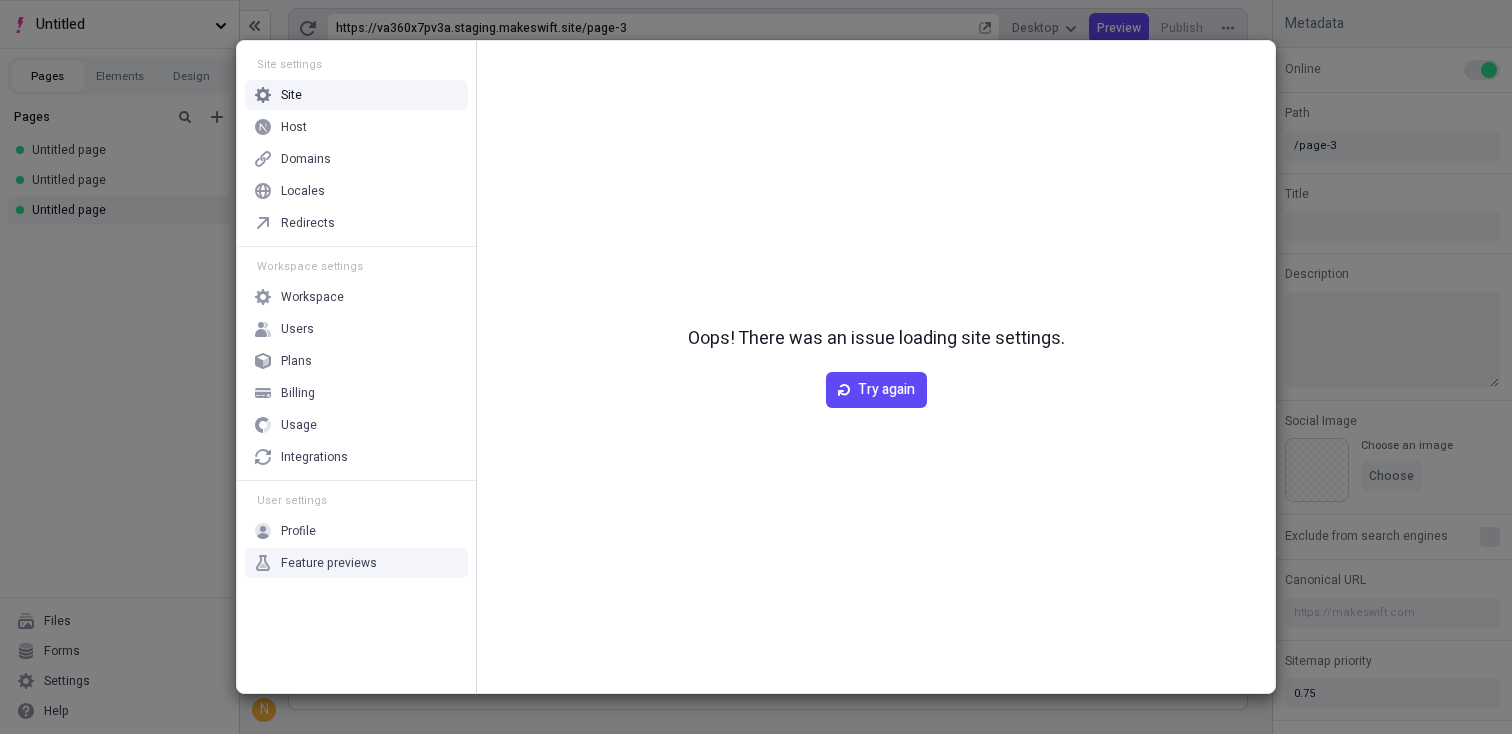 click on "Feature previews" at bounding box center [329, 563] 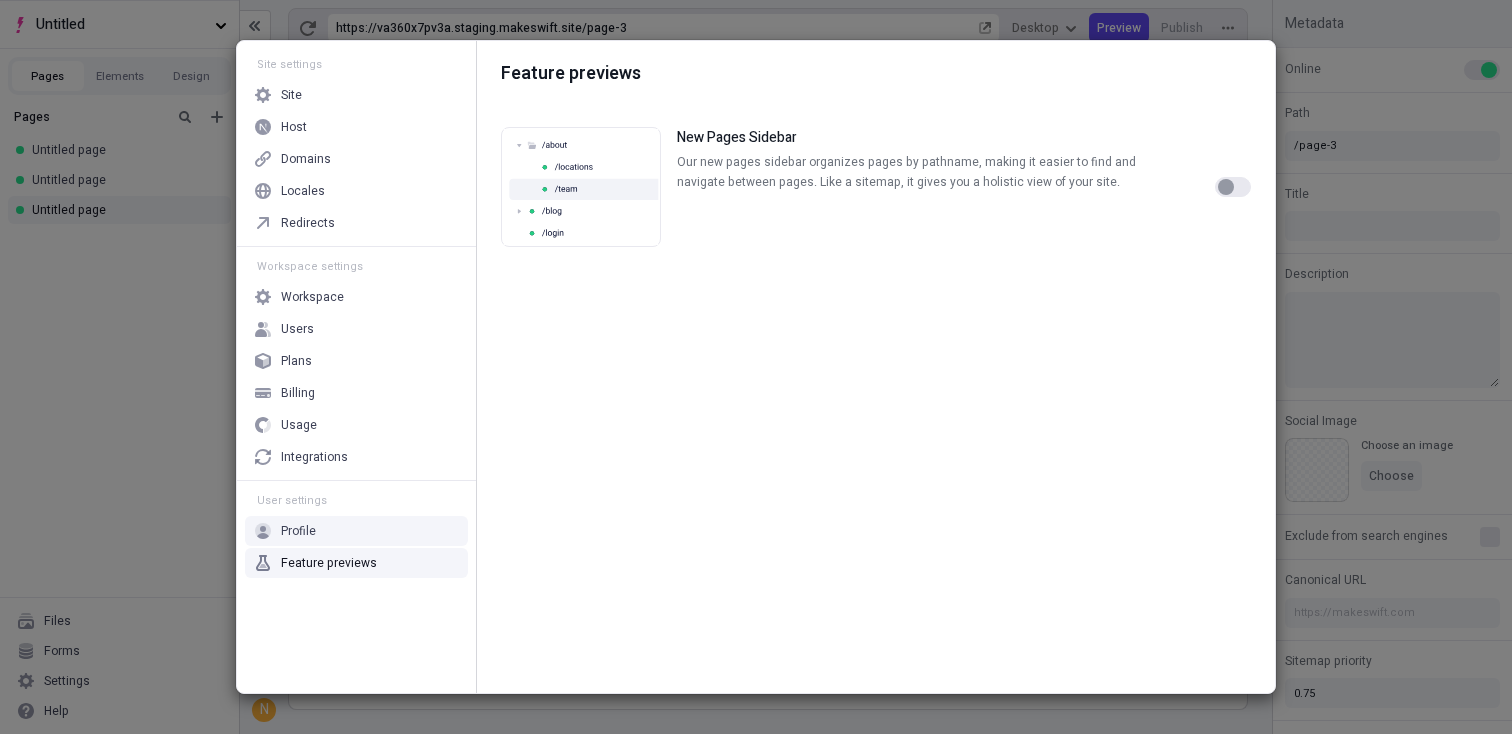 click at bounding box center [1233, 187] 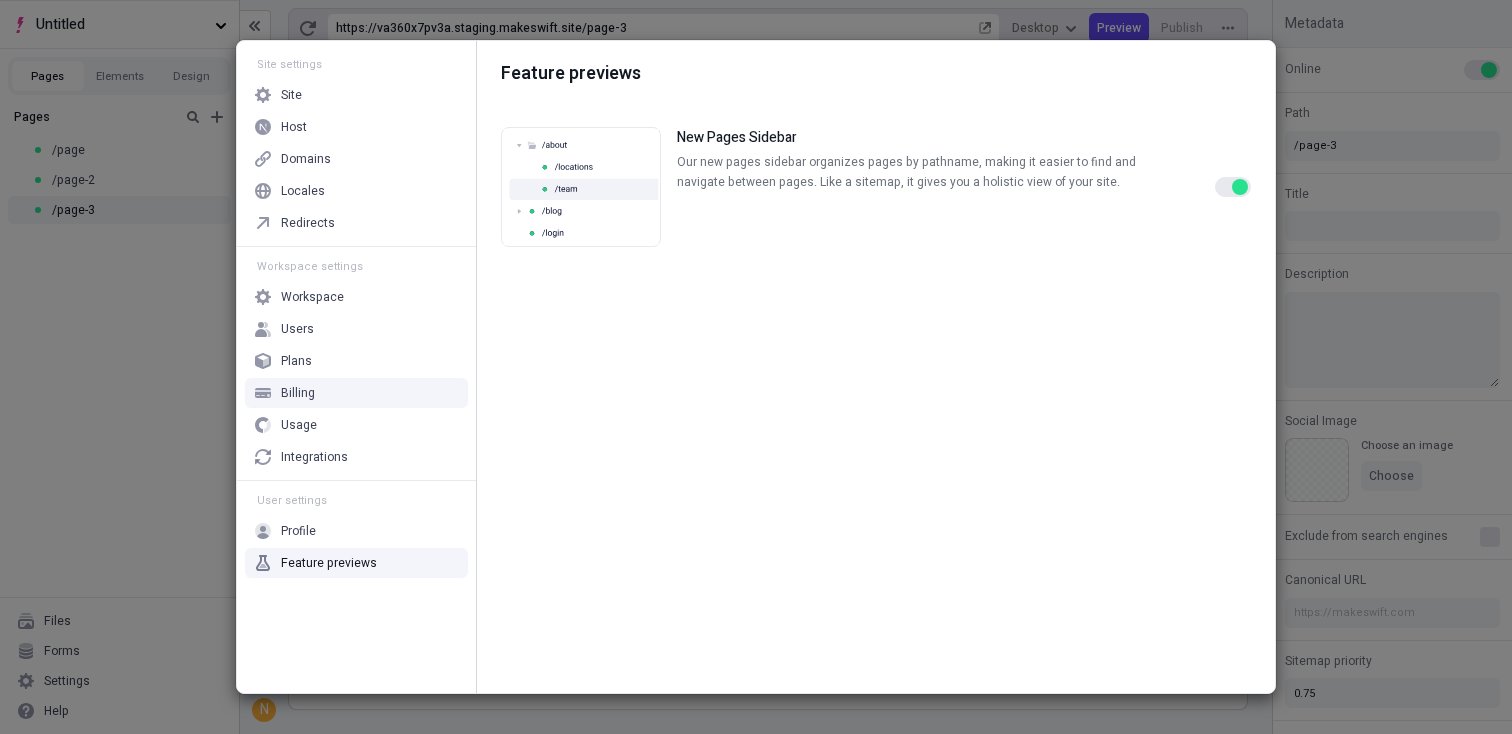 click on "Site settings Site Host Domains Locales Redirects Workspace settings Workspace Users Plans Billing Usage Integrations User settings Profile Feature previews Feature previews New Pages Sidebar Our new pages sidebar organizes pages by pathname, making it easier to find and navigate between pages. Like a sitemap, it gives you a holistic view of your site." at bounding box center (756, 367) 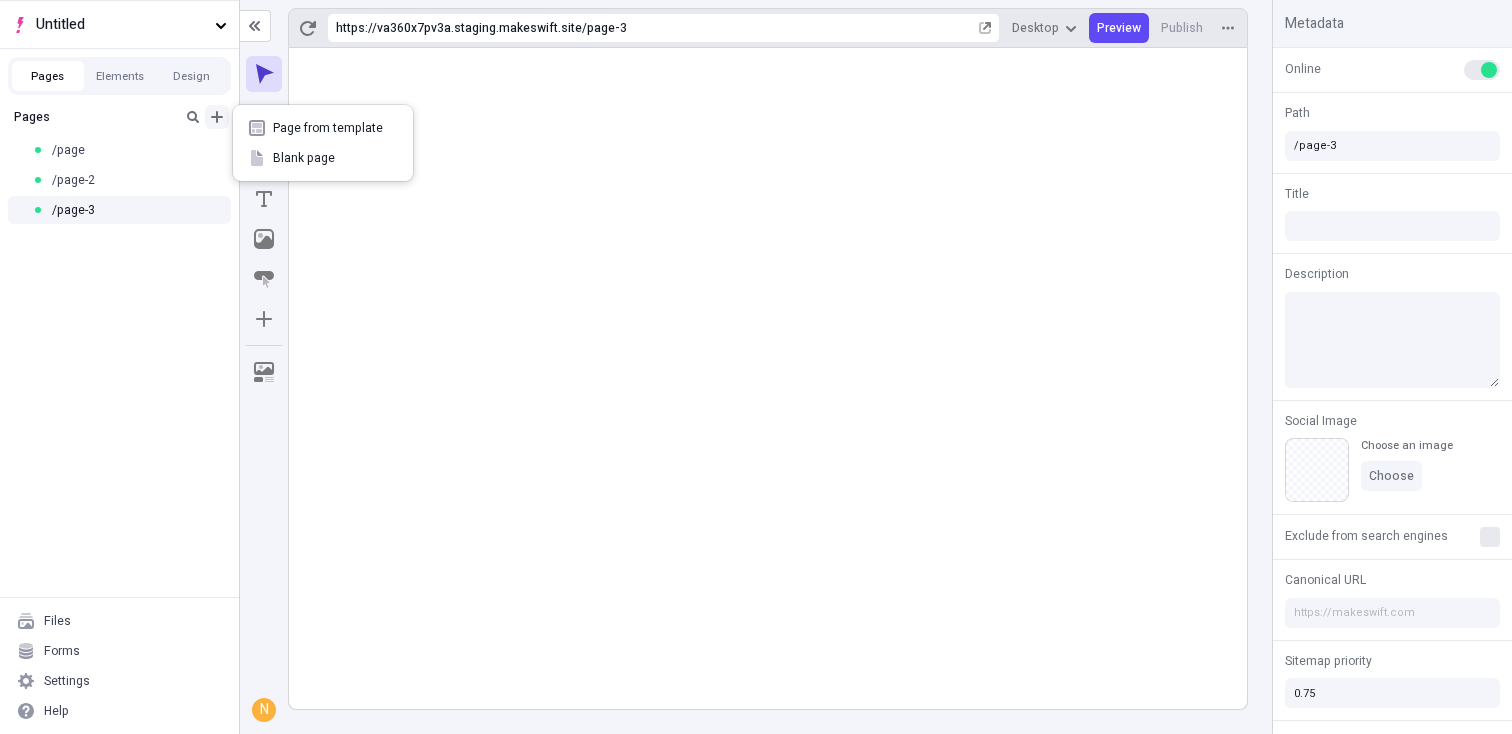 click 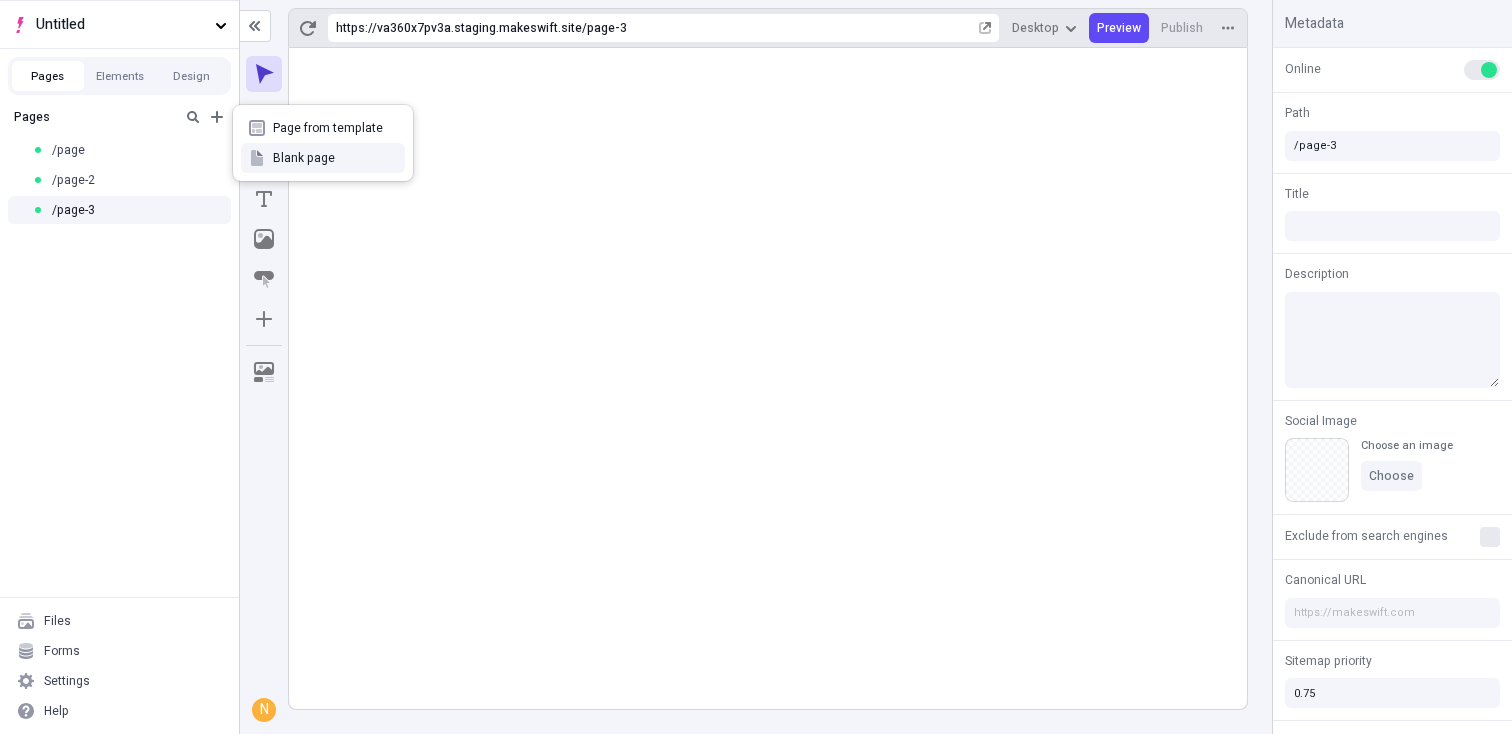 click on "Blank page" at bounding box center (323, 158) 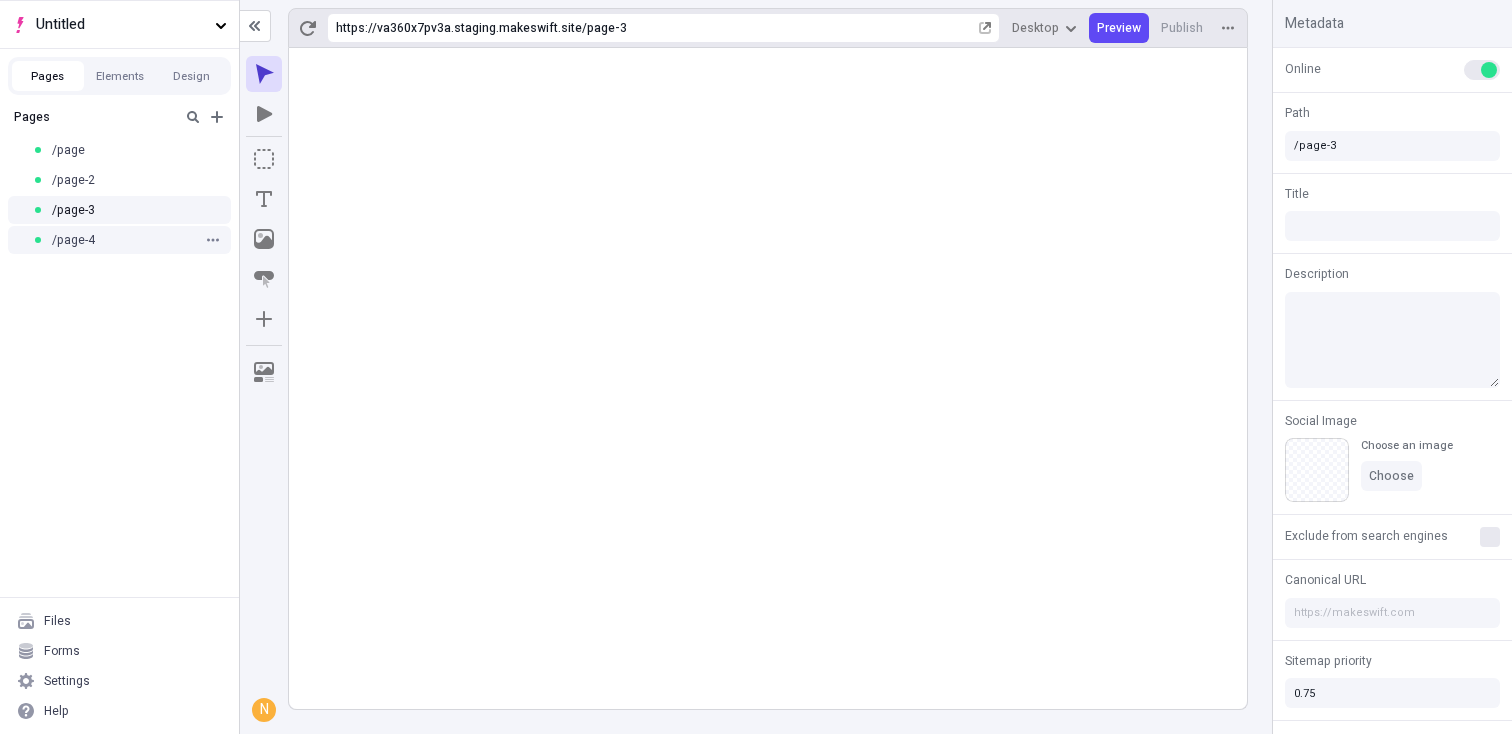 click on "/page-4" at bounding box center [113, 240] 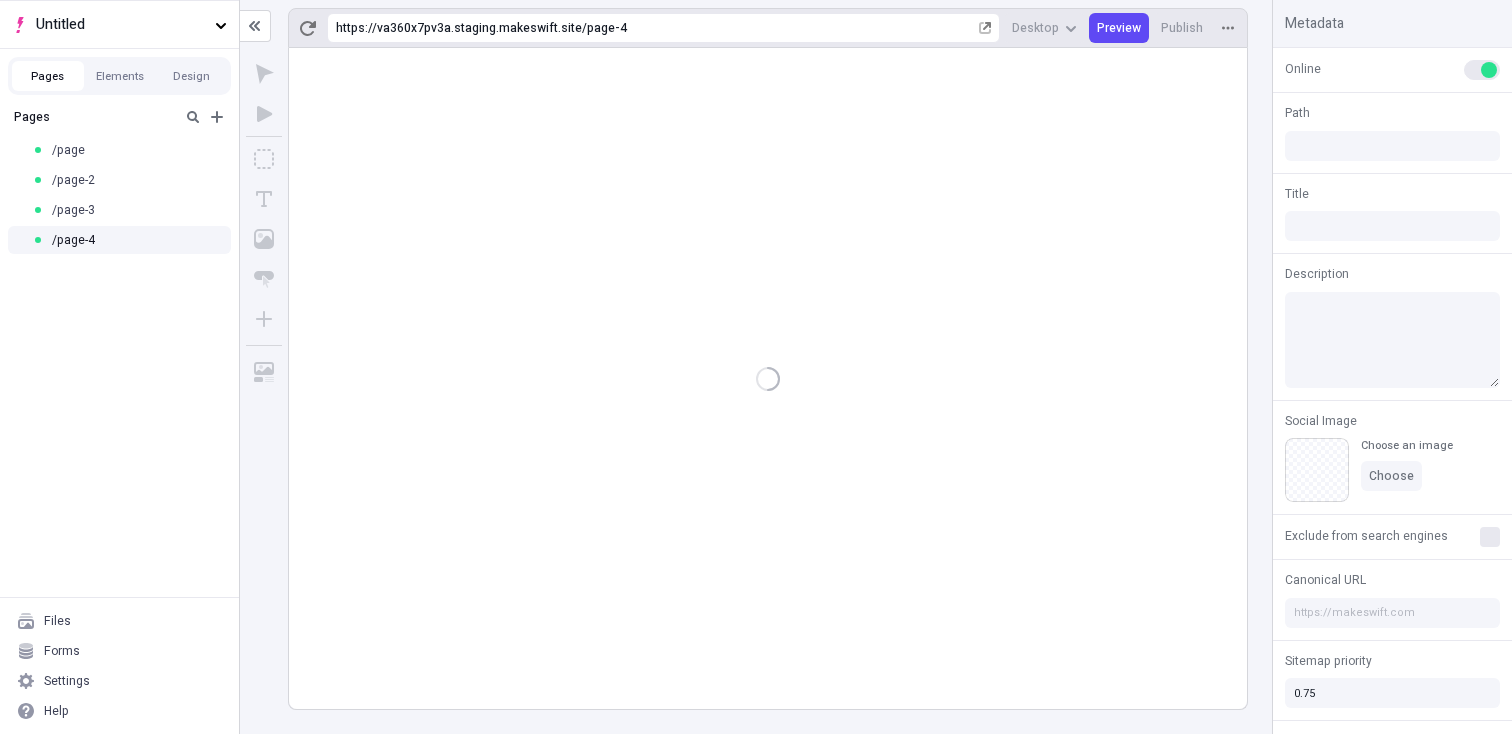type on "/page-4" 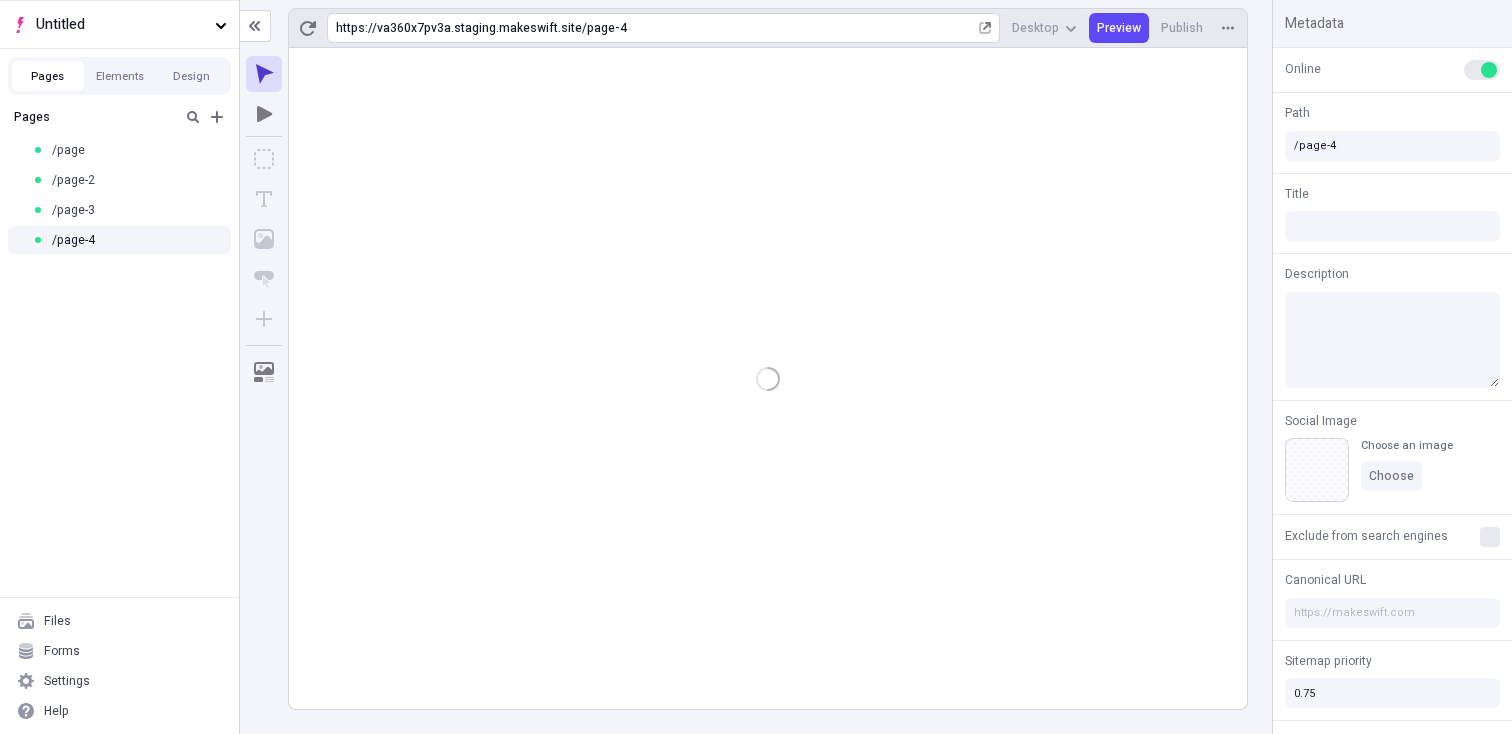 click on "page-4" at bounding box center [781, 28] 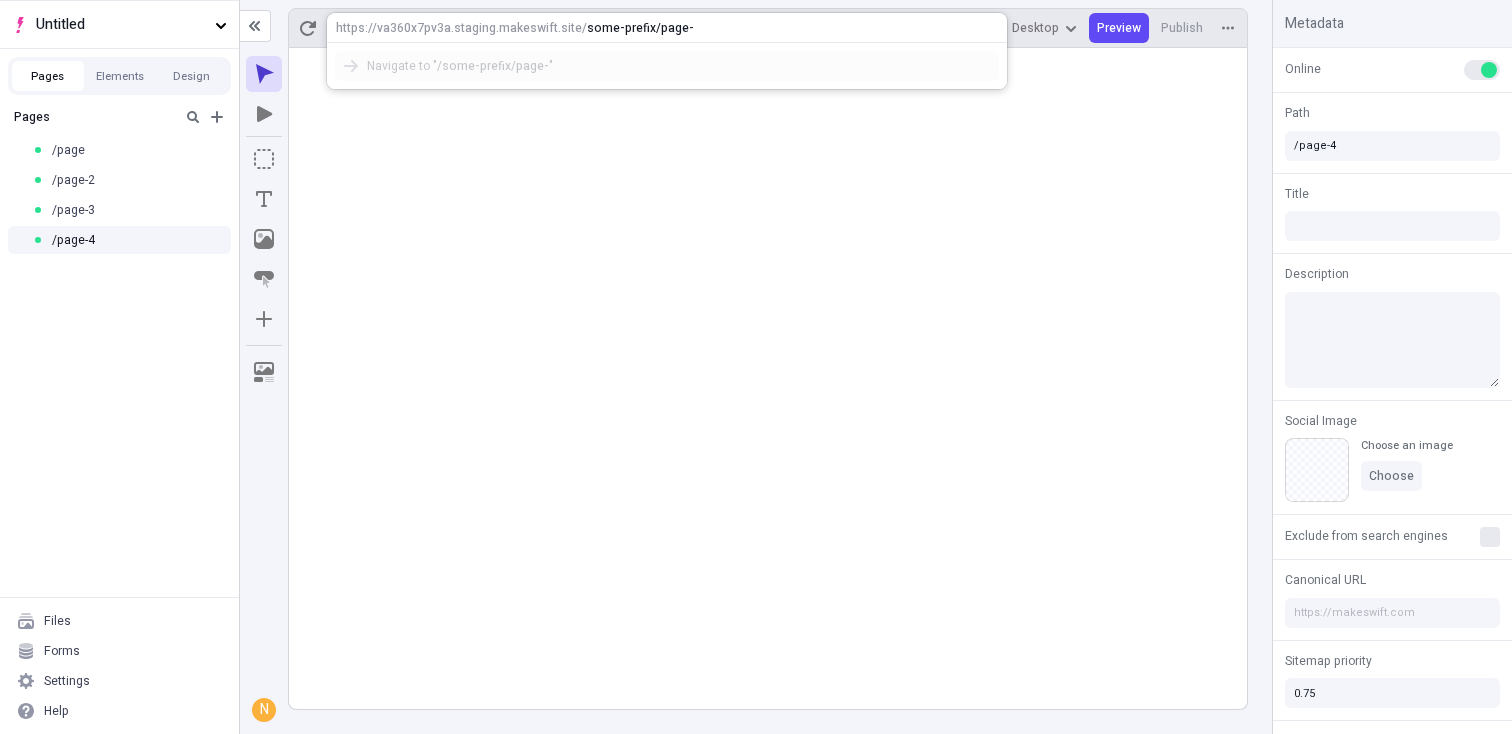 type on "some-prefix/page-5" 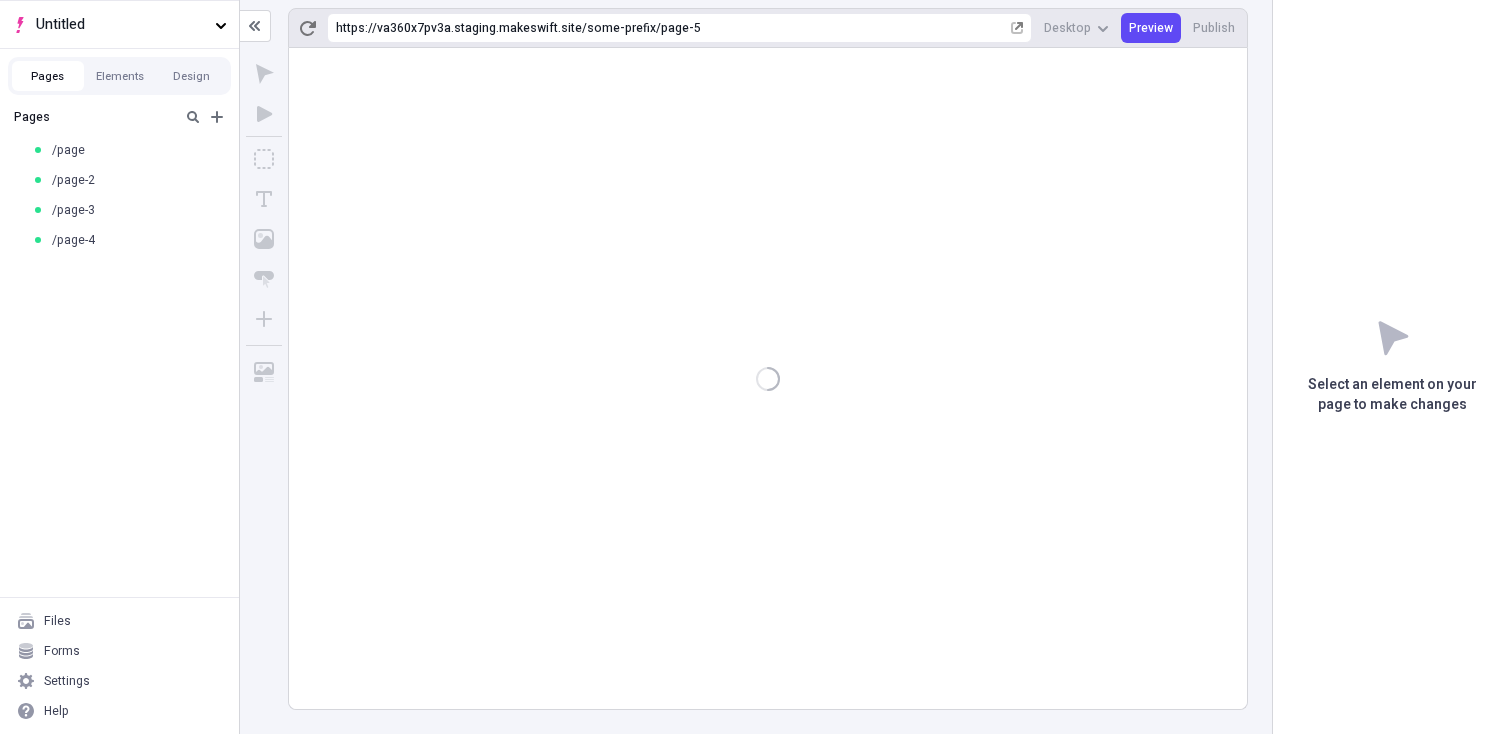 click on "Pages /page /page-2 /page-3 /page-4" at bounding box center [119, 348] 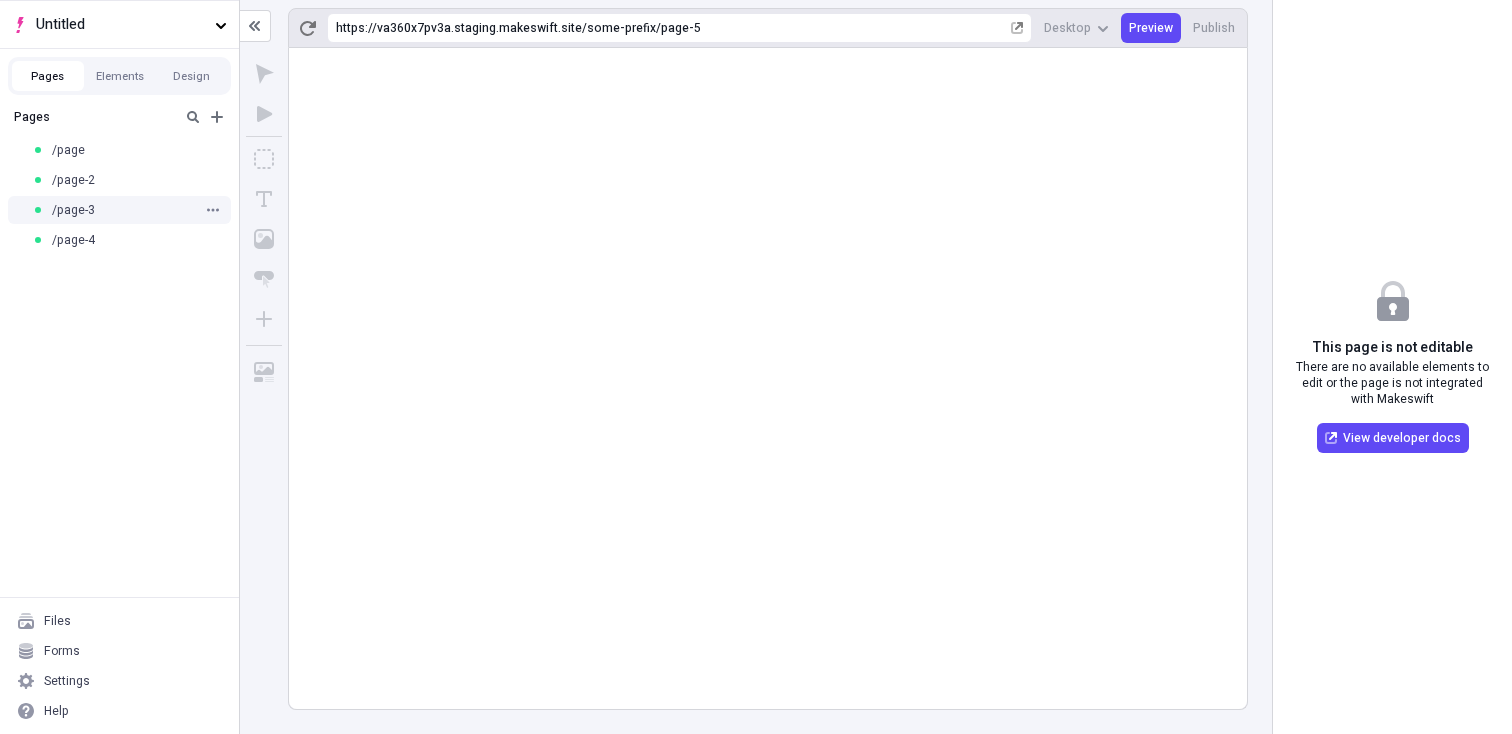 click on "/page-3" at bounding box center (113, 210) 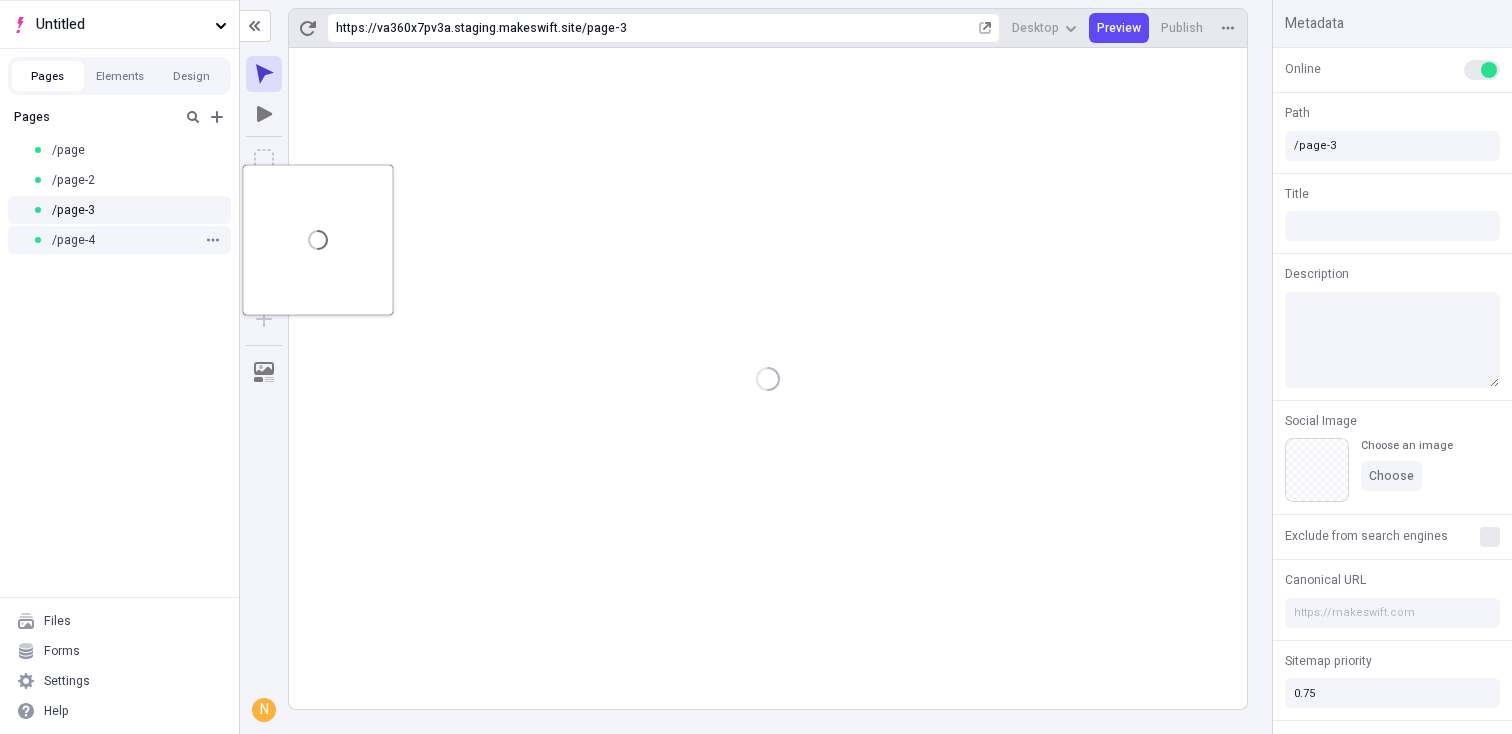 click on "/page-4" at bounding box center [119, 240] 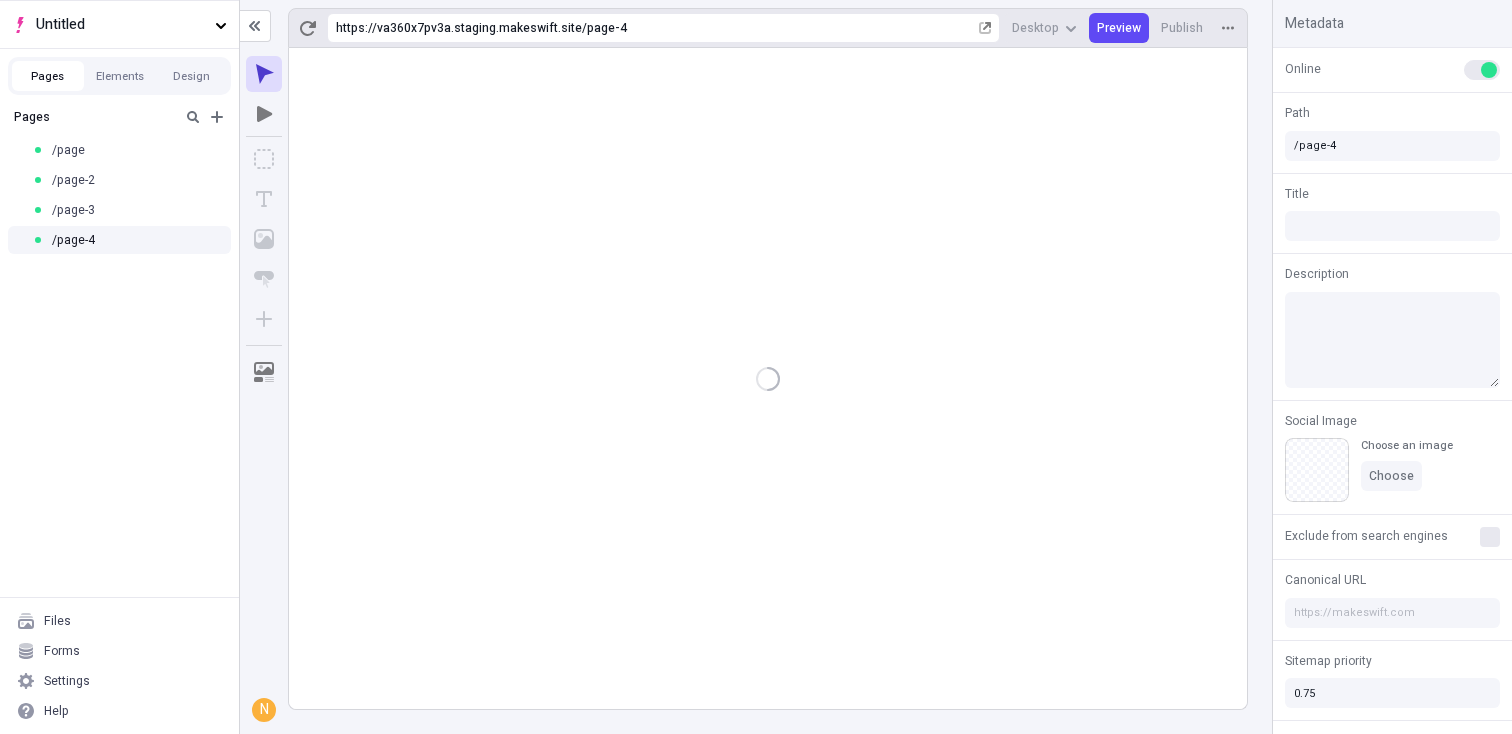 click on "Pages /page /page-2 /page-3 /page-4" at bounding box center (119, 348) 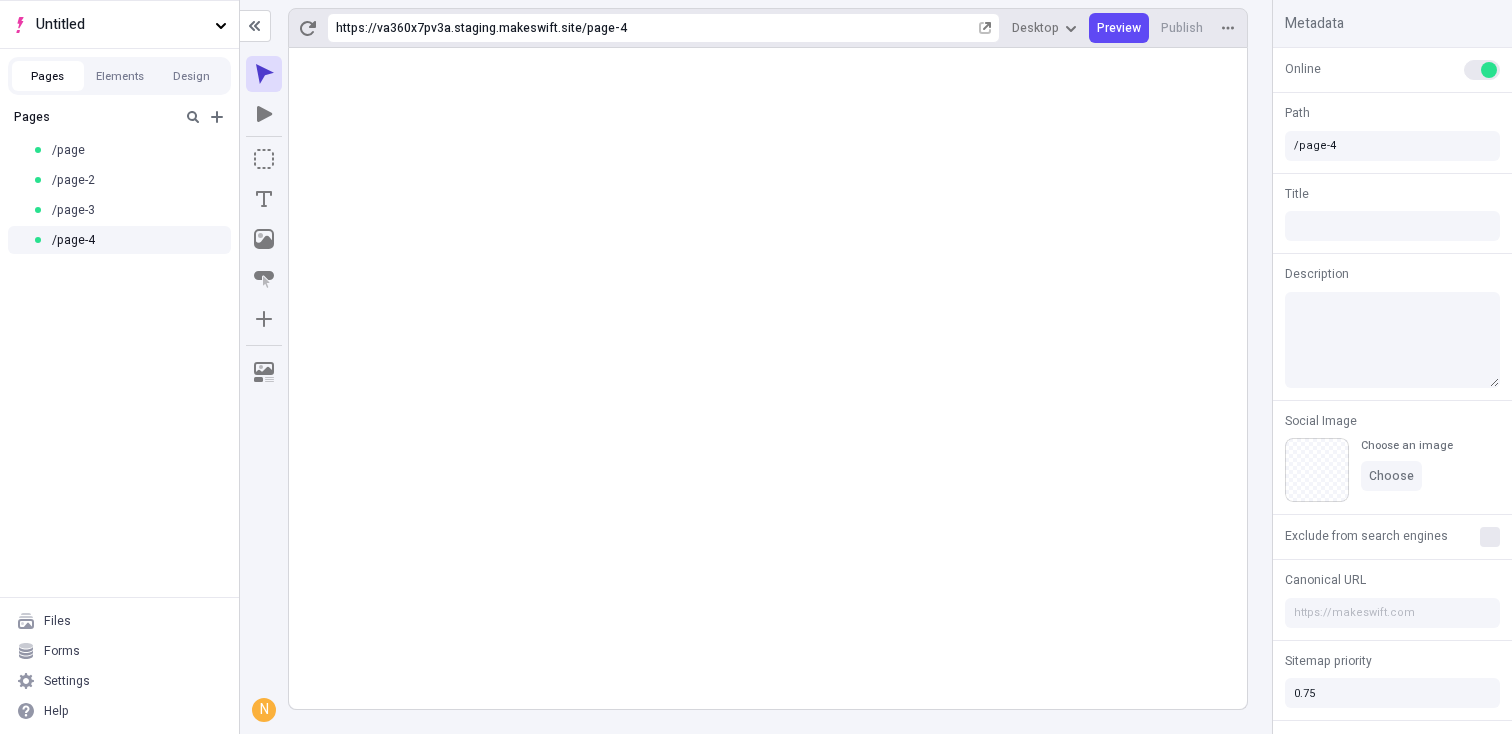 click on "Pages /page /page-2 /page-3 /page-4" at bounding box center (119, 348) 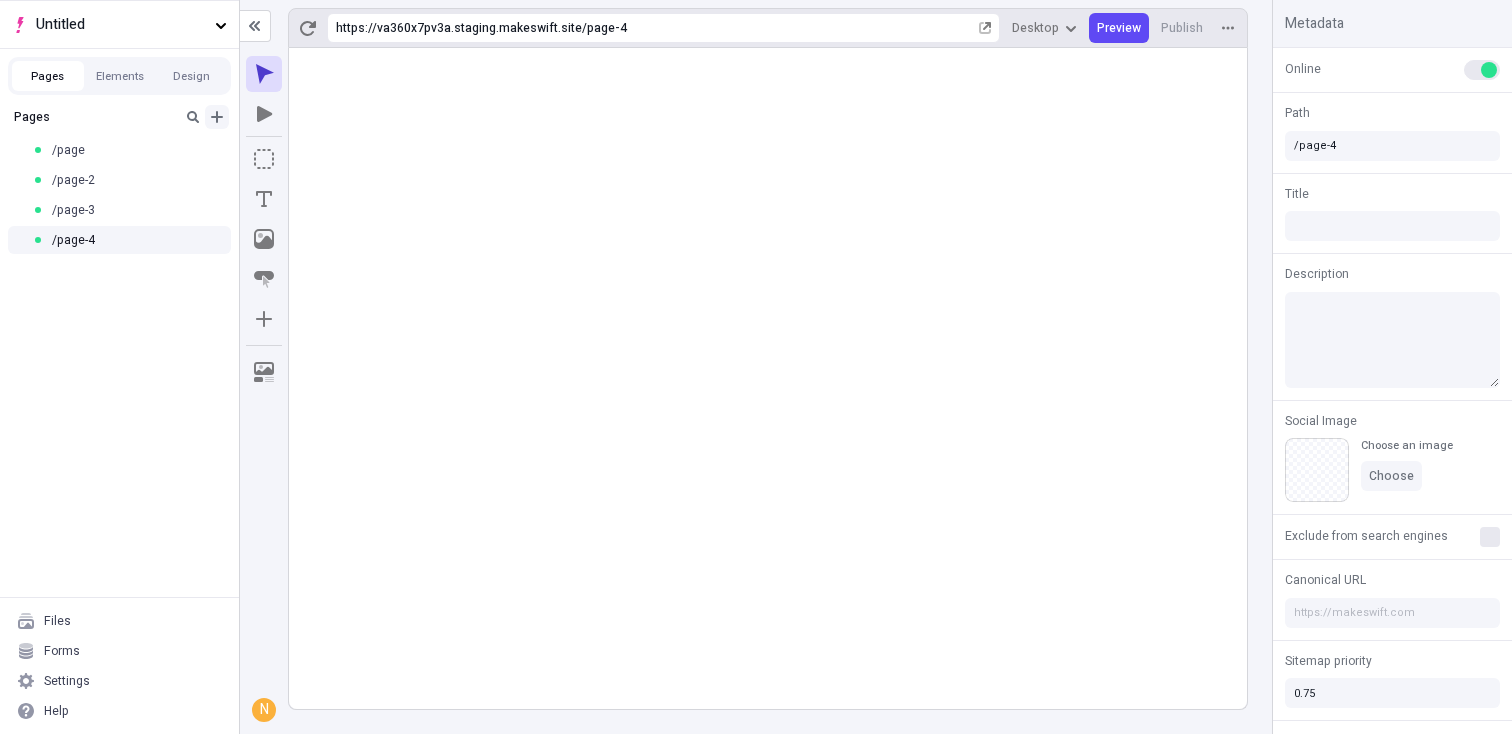click 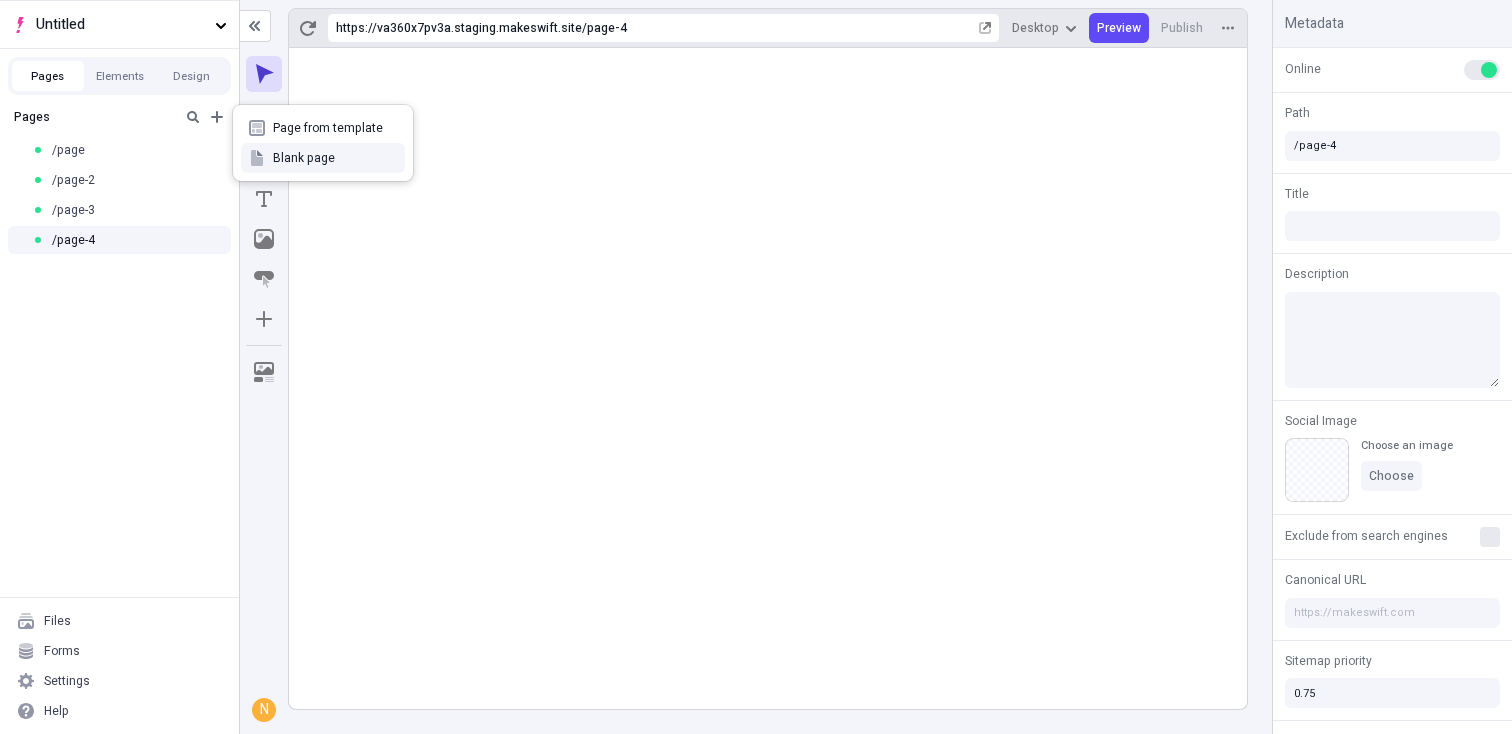 click on "Blank page" at bounding box center (335, 158) 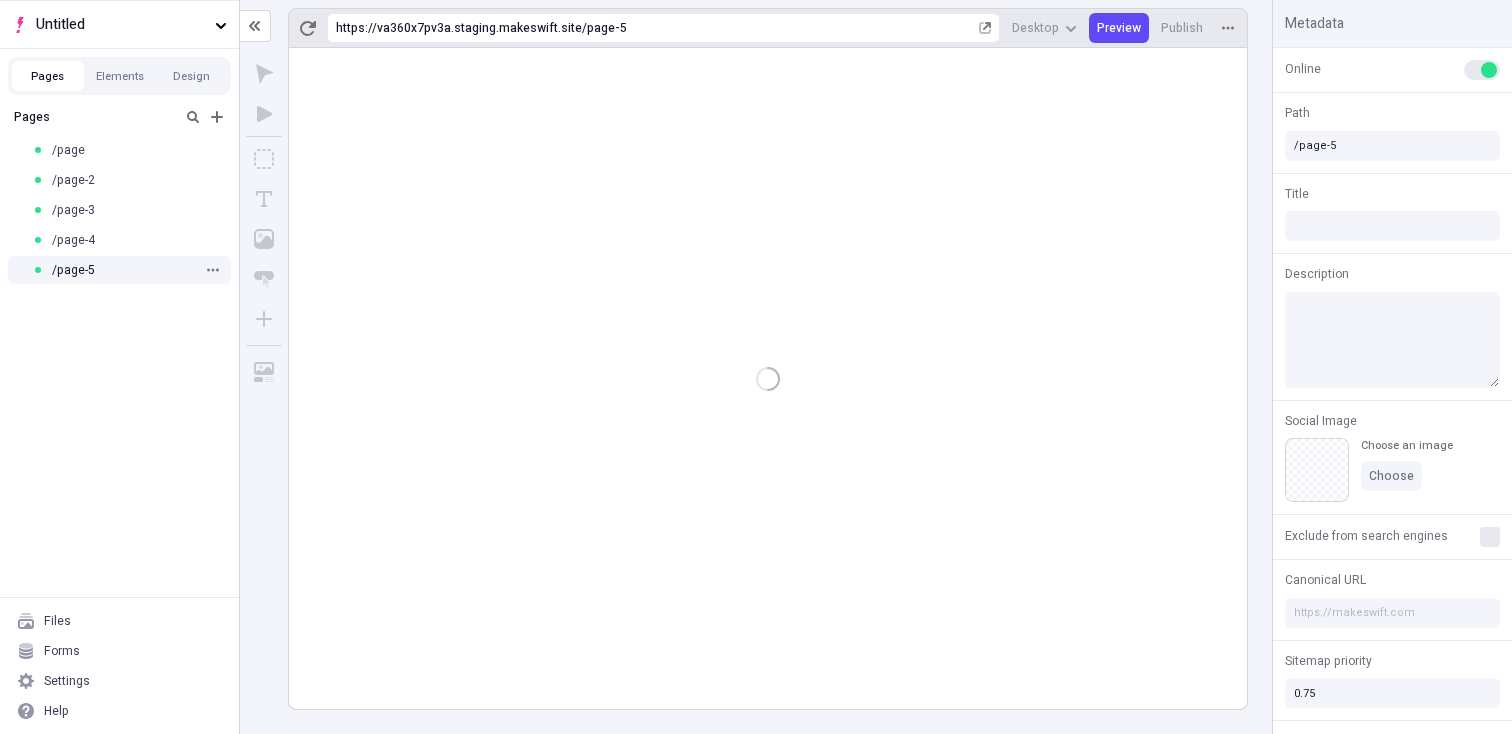 click on "/page-5" at bounding box center (73, 270) 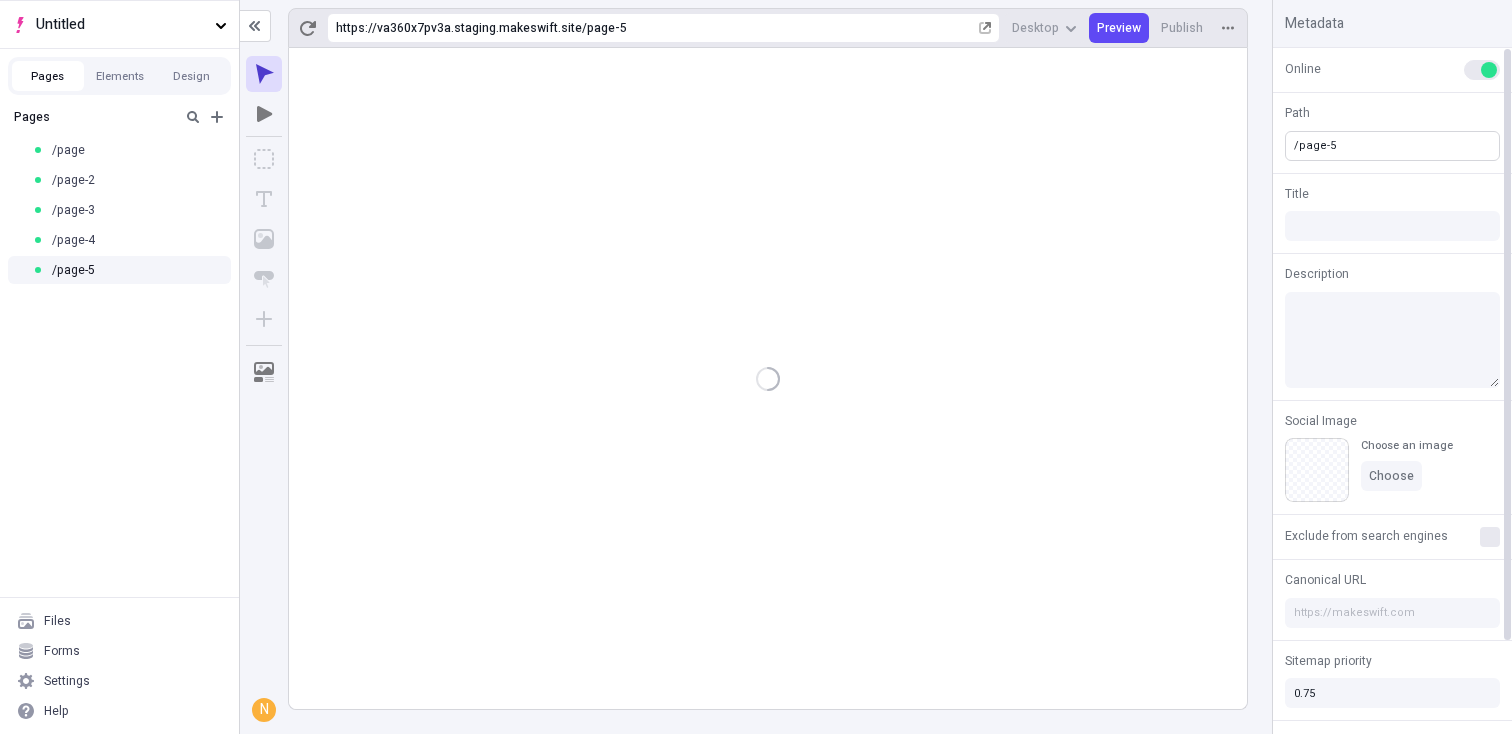 click on "/page-5" at bounding box center [1392, 146] 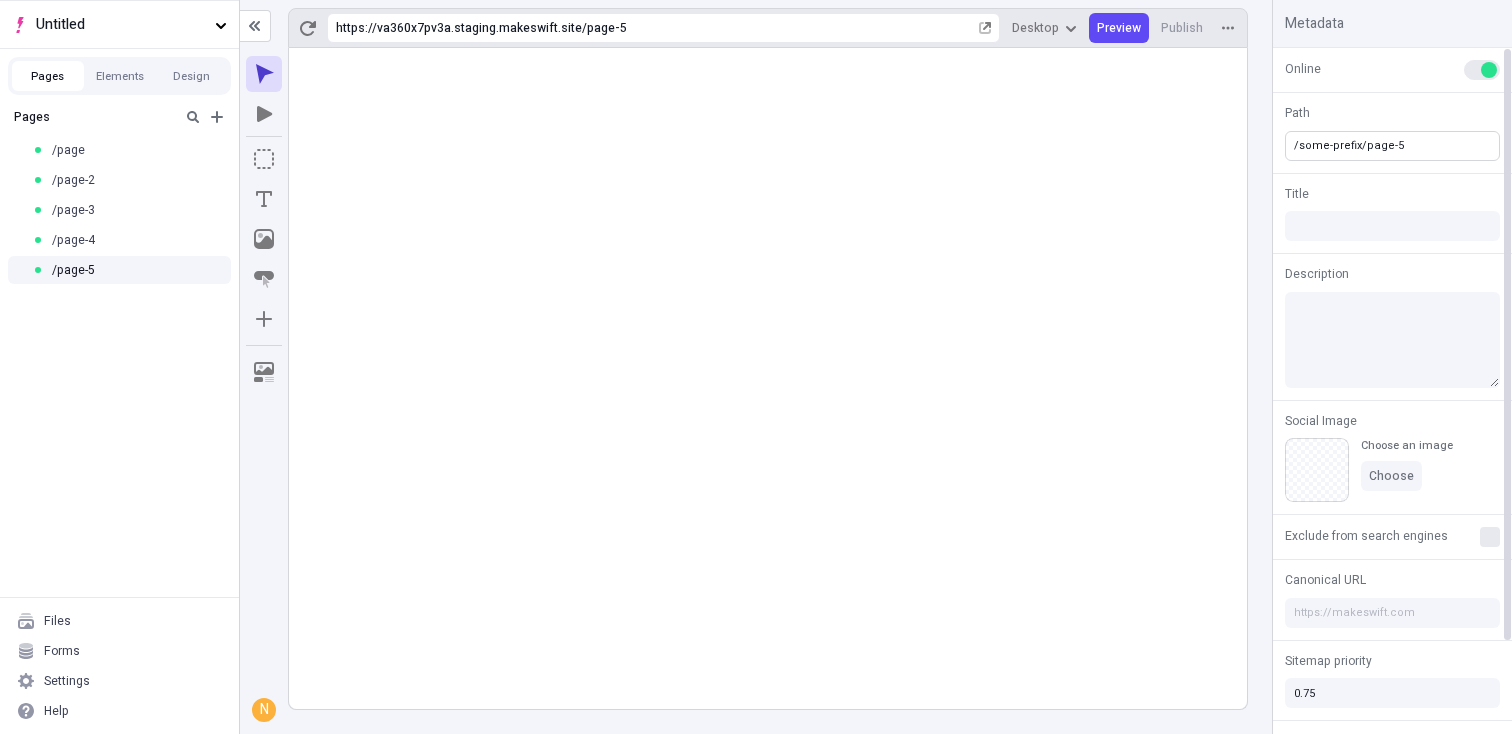 type on "/some-prefix/page-5" 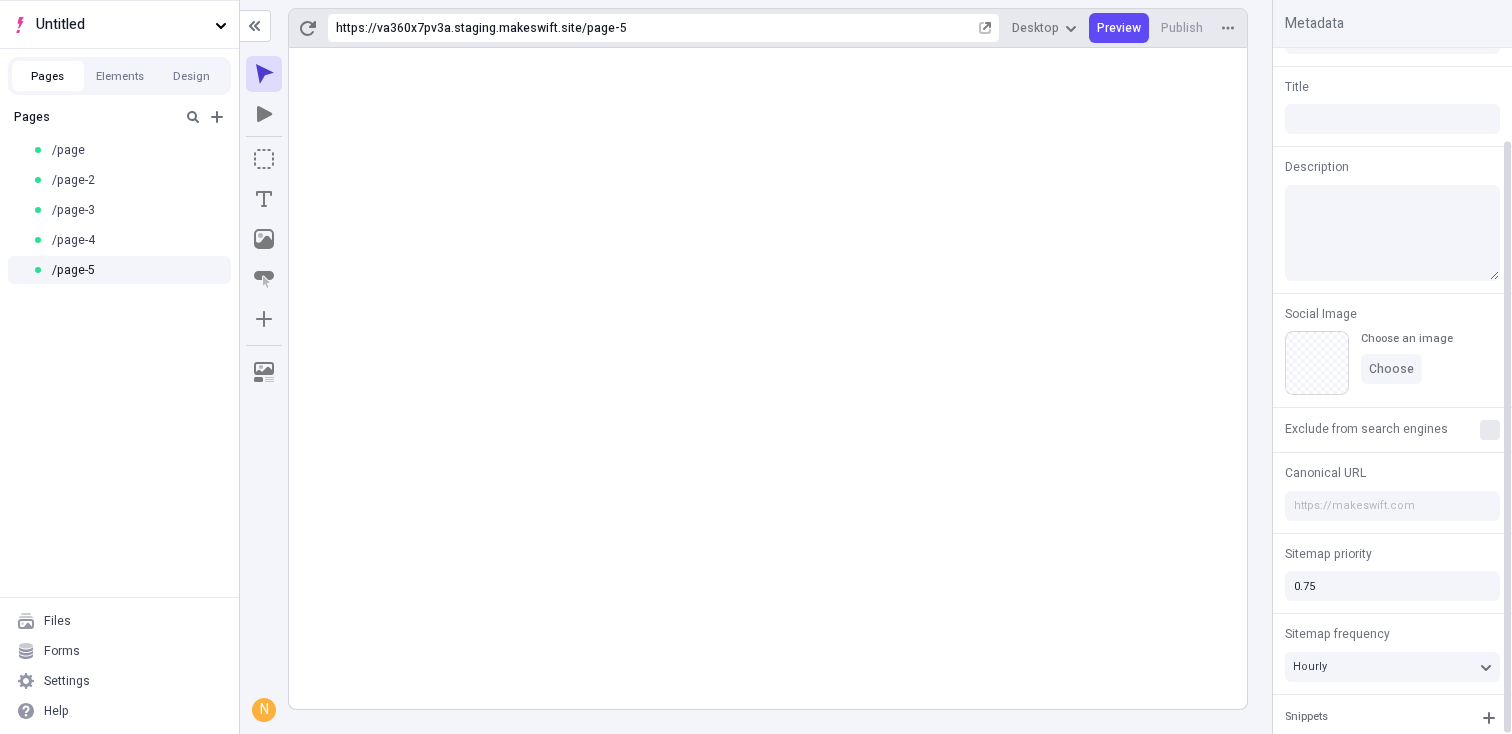 click on "Social Image Choose an image Choose" at bounding box center [1392, 350] 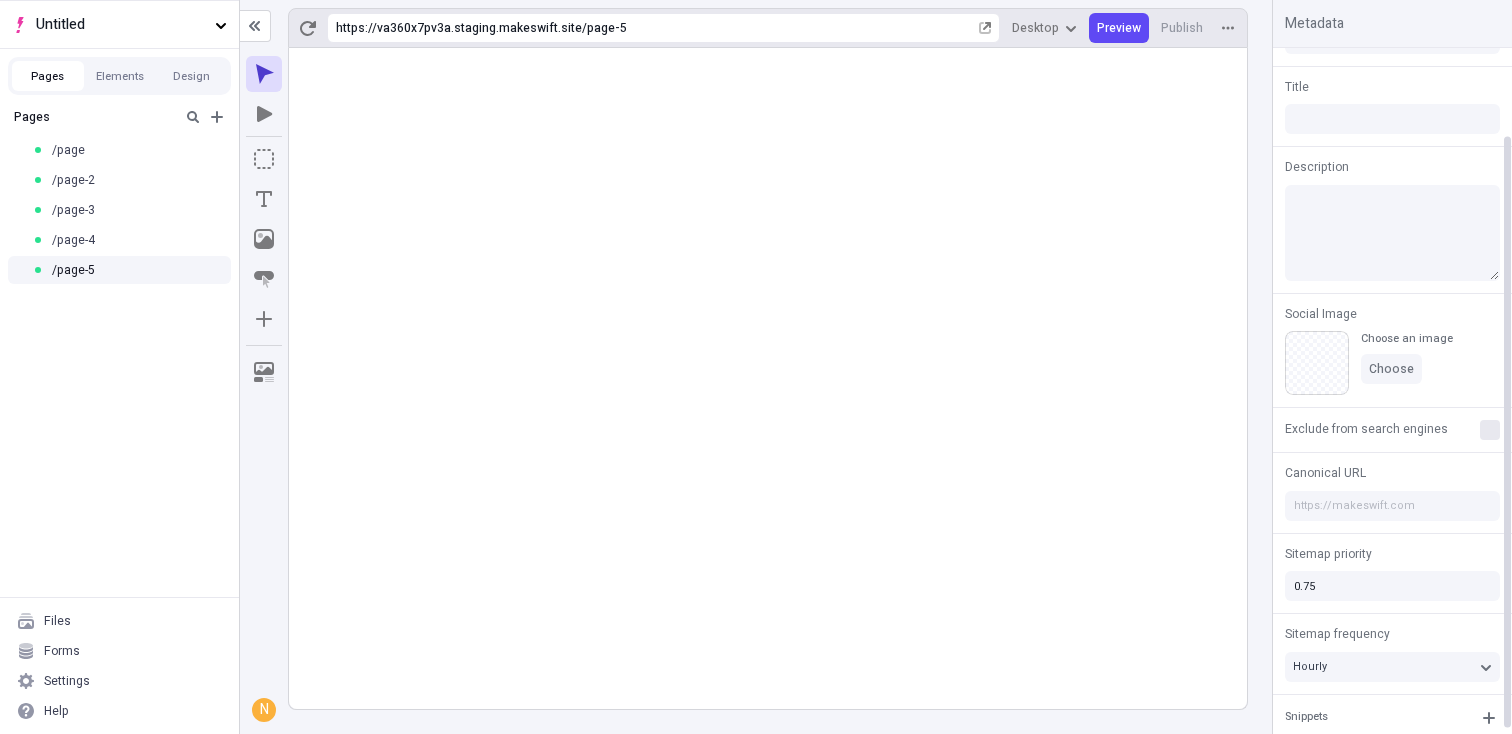 scroll, scrollTop: 0, scrollLeft: 0, axis: both 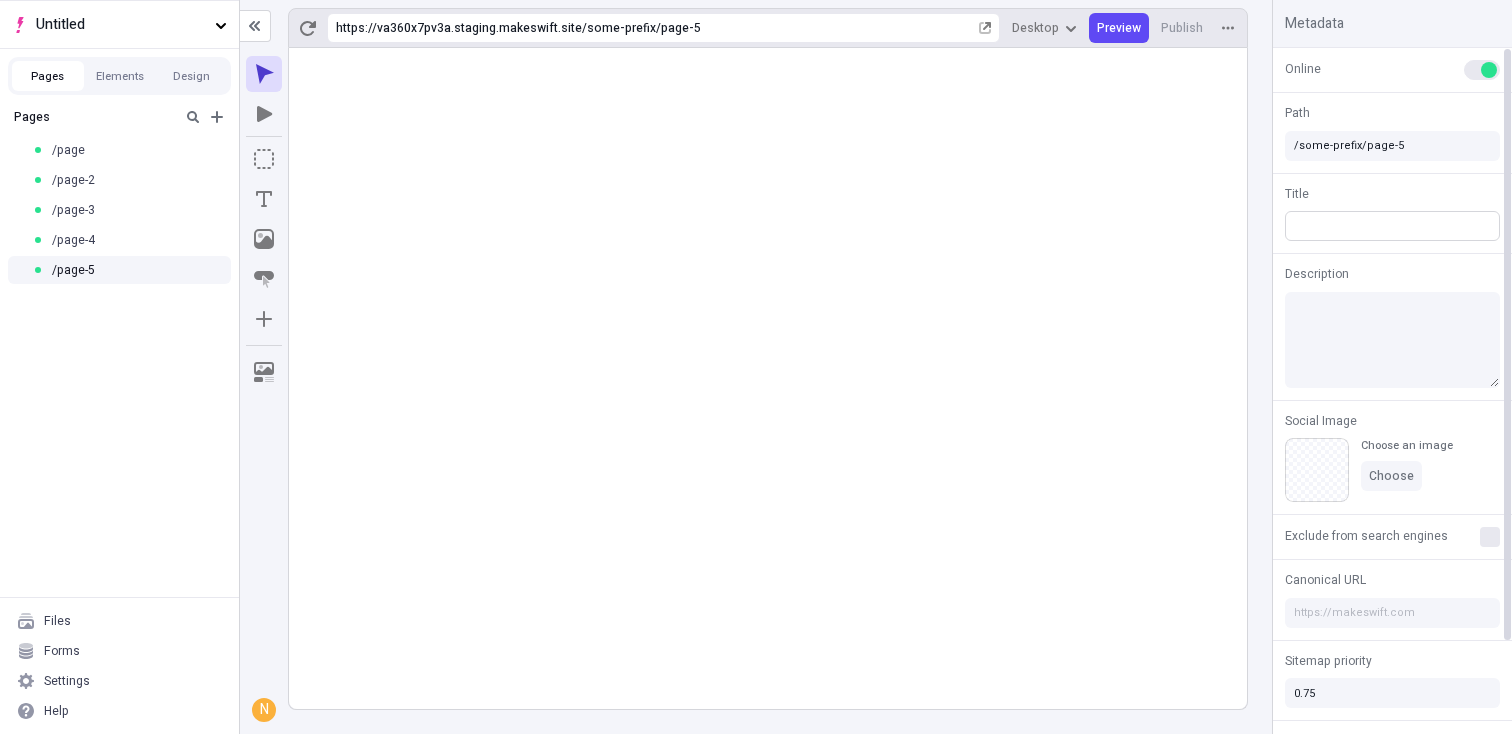 click at bounding box center [1392, 226] 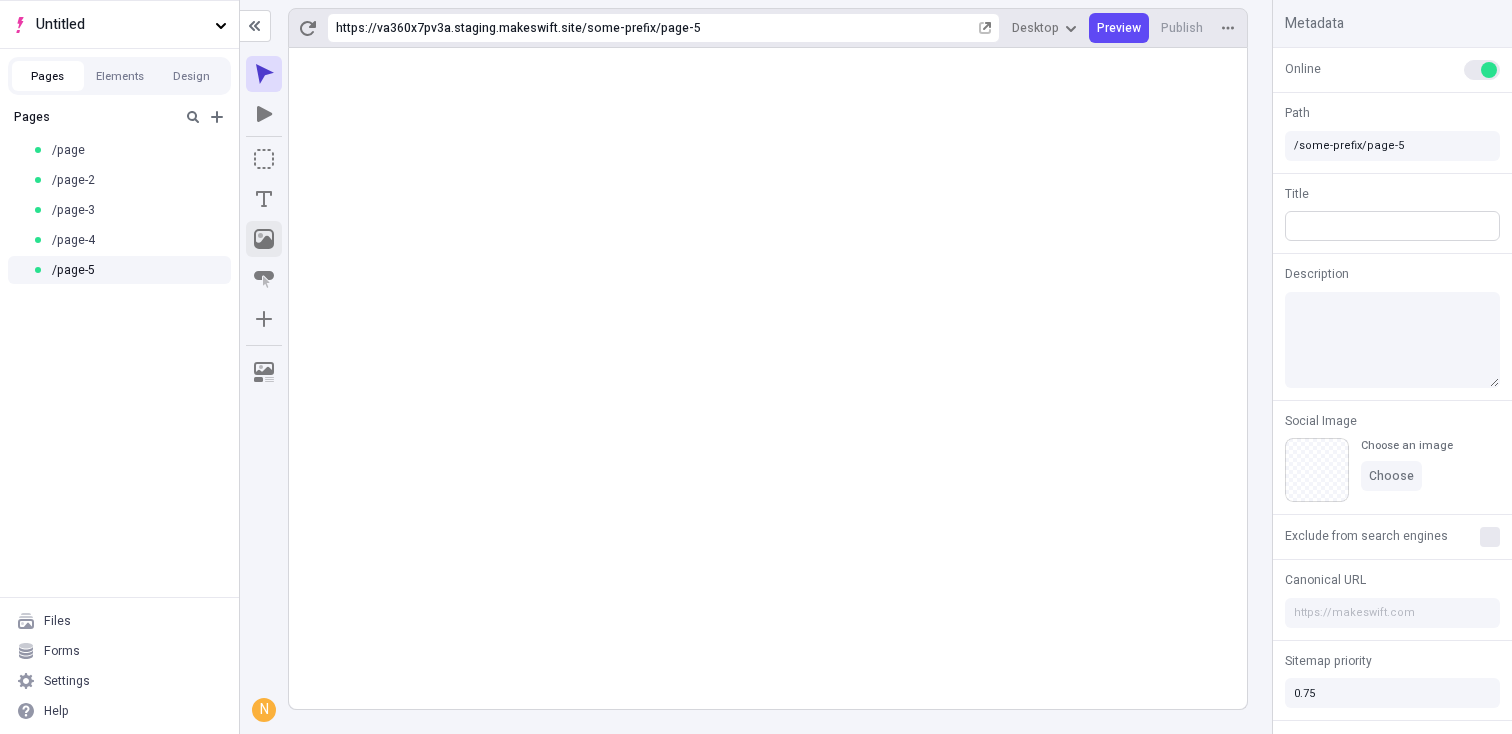 click 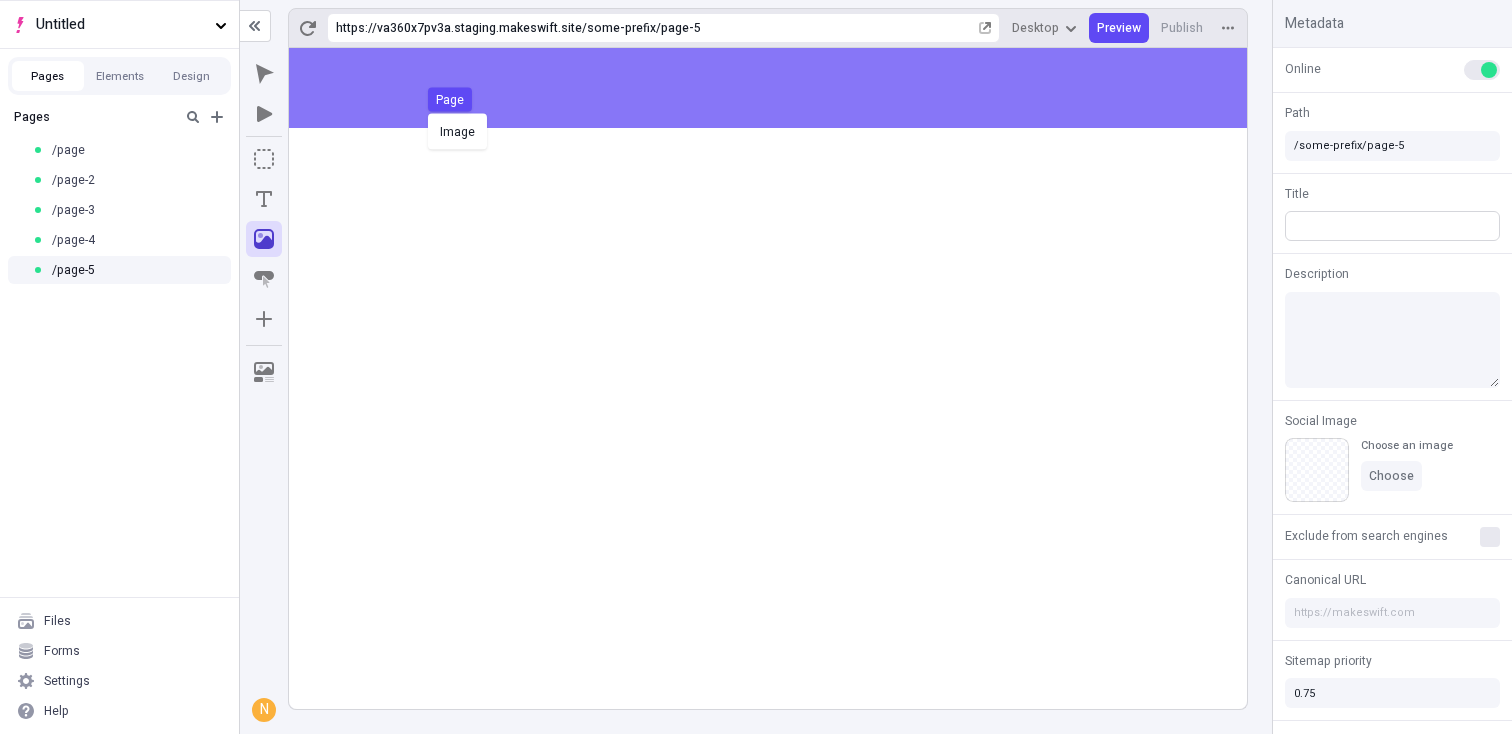 click on "Image Page" at bounding box center (756, 367) 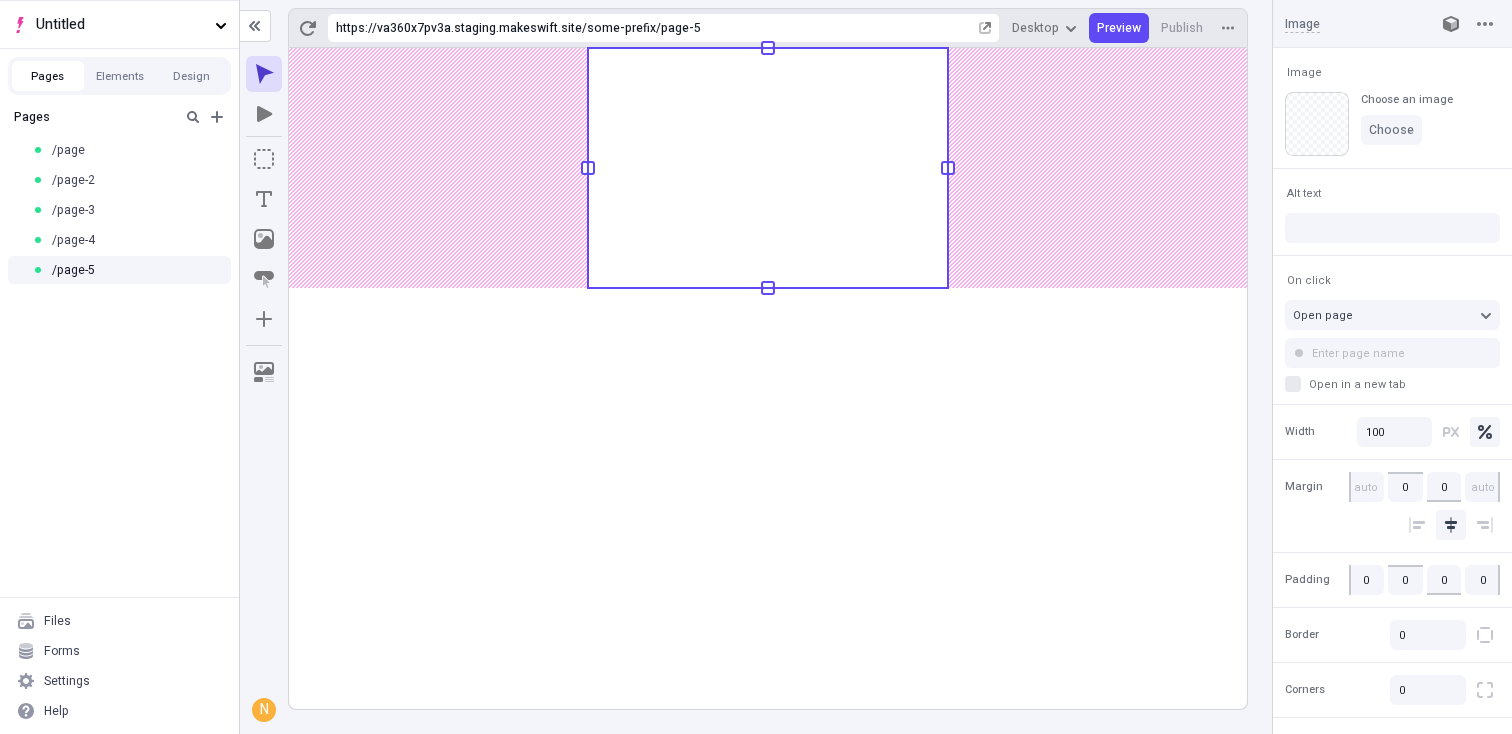 click 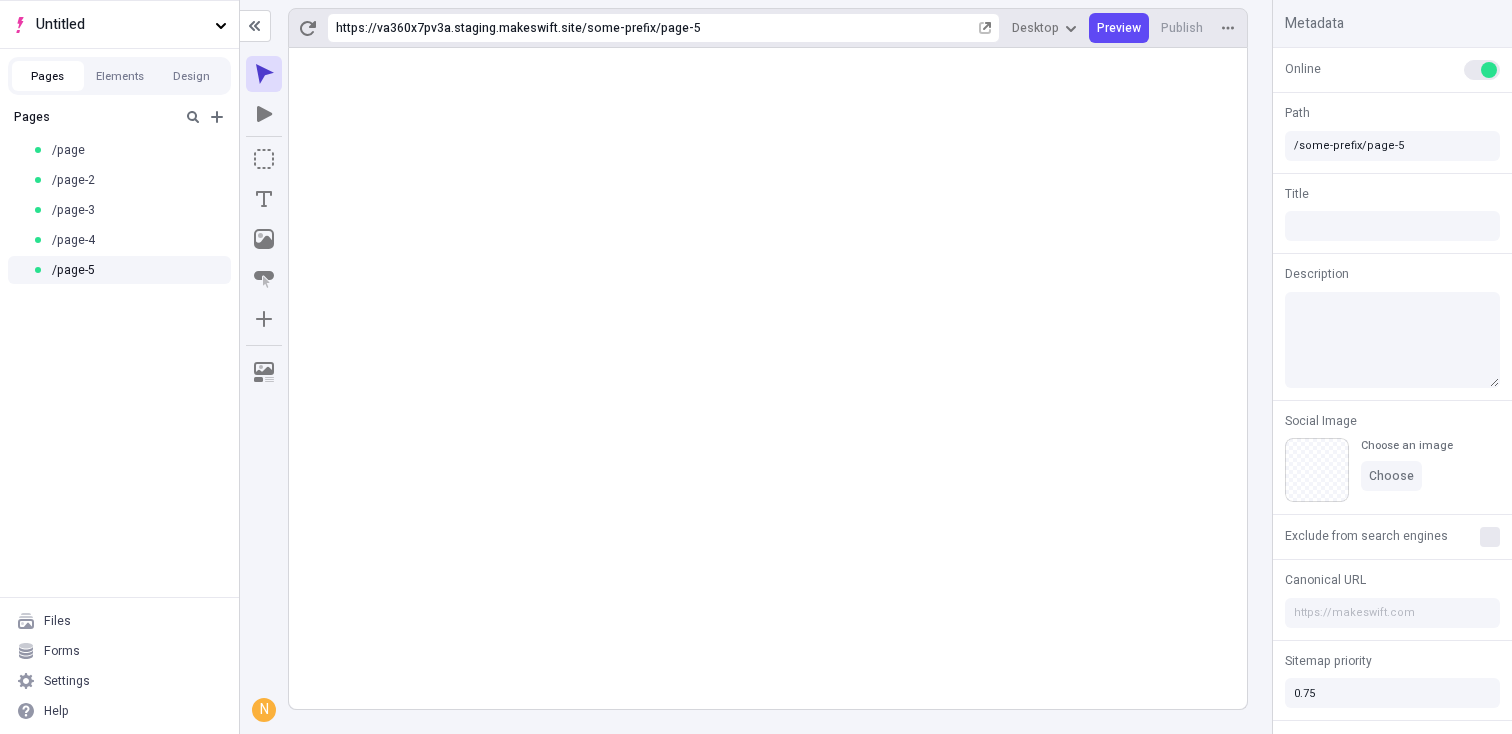 click 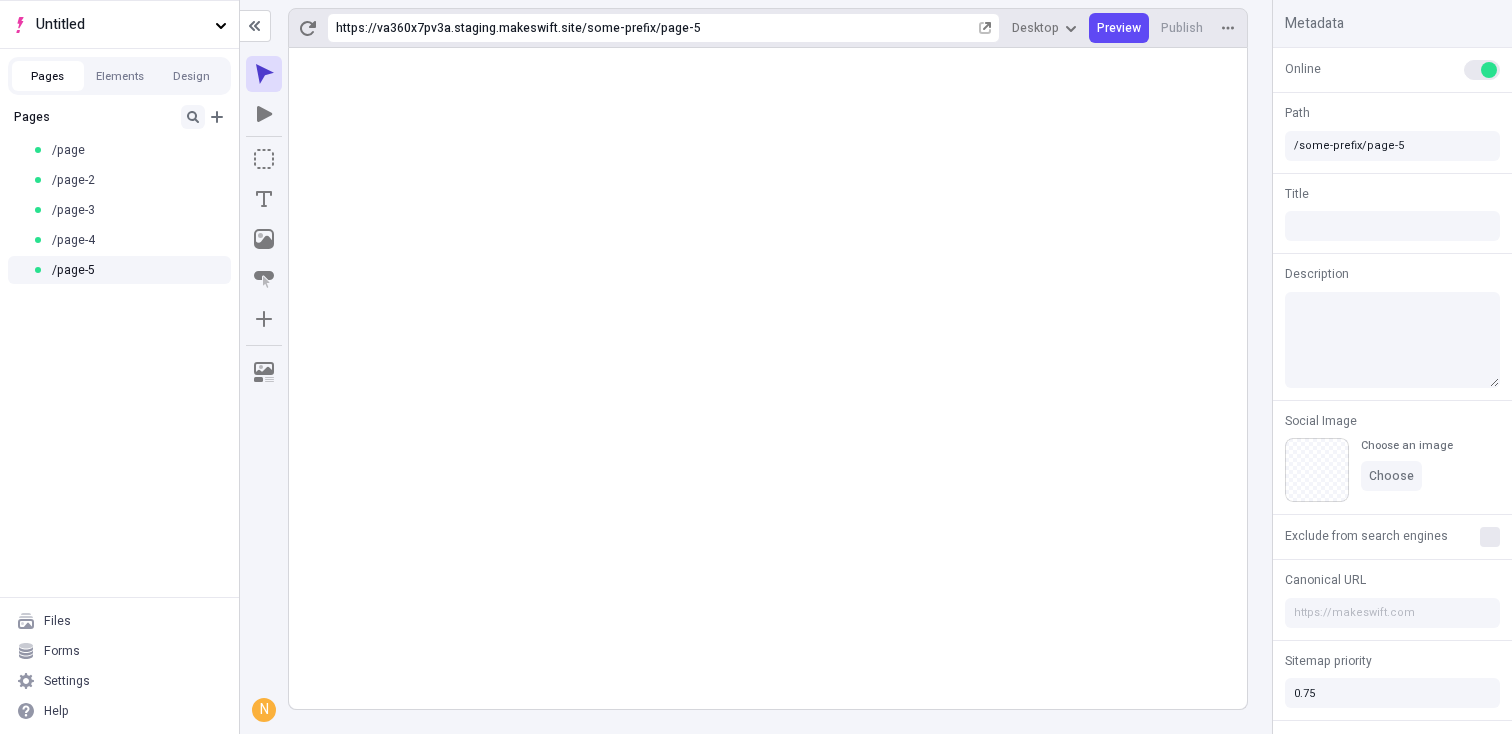 click 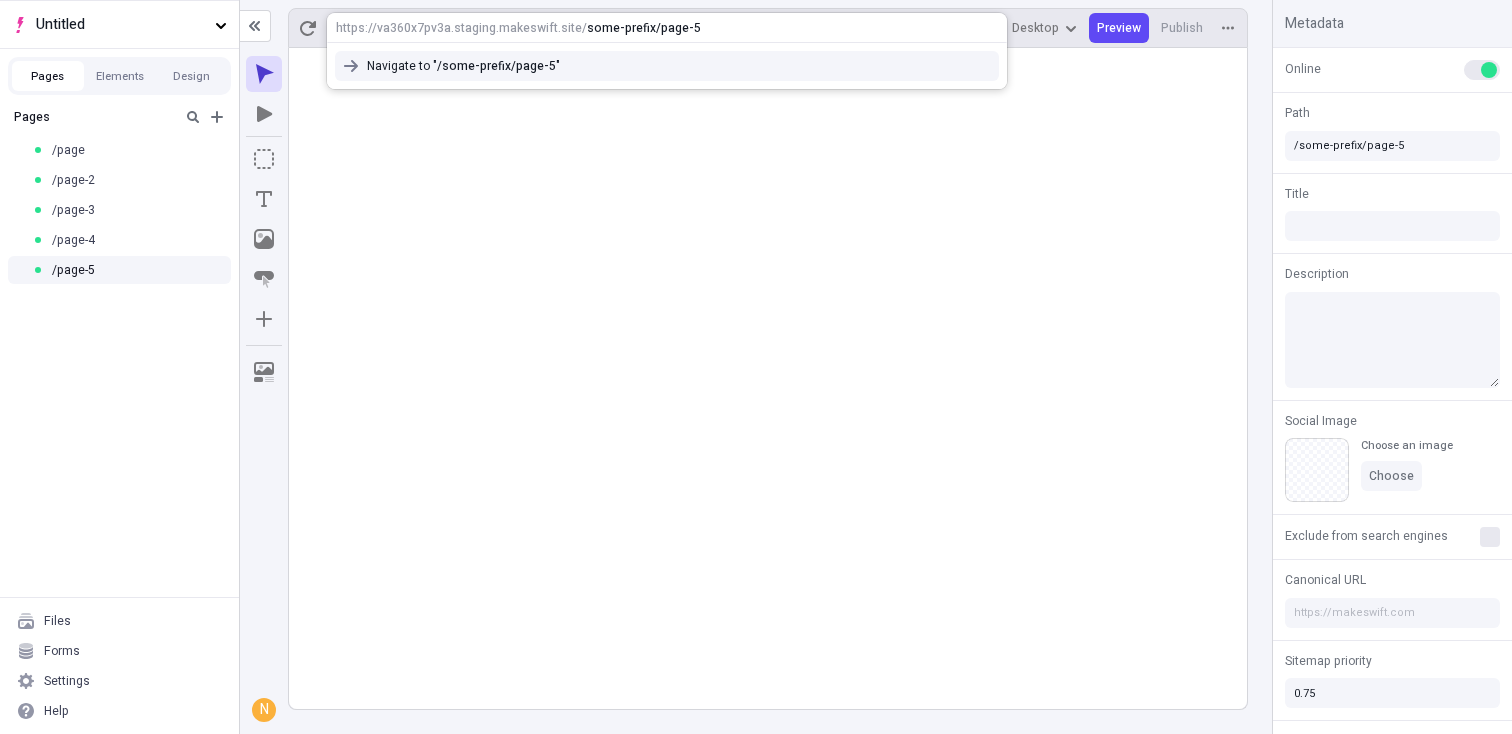 click on "Untitled Pages Elements Design Pages /page /page-2 /page-3 /page-4 /page-5 Files Forms Settings Help https://va360x7pv3a.staging.makeswift.site / some-prefix/page-5 Desktop Preview Publish N Metadata Online Path /some-prefix/page-5 Title Description Social Image Choose an image Choose Exclude from search engines Canonical URL Sitemap priority 0.75 Sitemap frequency Hourly Snippets https://va360x7pv3a.staging.makeswift.site / some-prefix/page-5 Navigate to " / some-prefix/page-5 "" at bounding box center (756, 367) 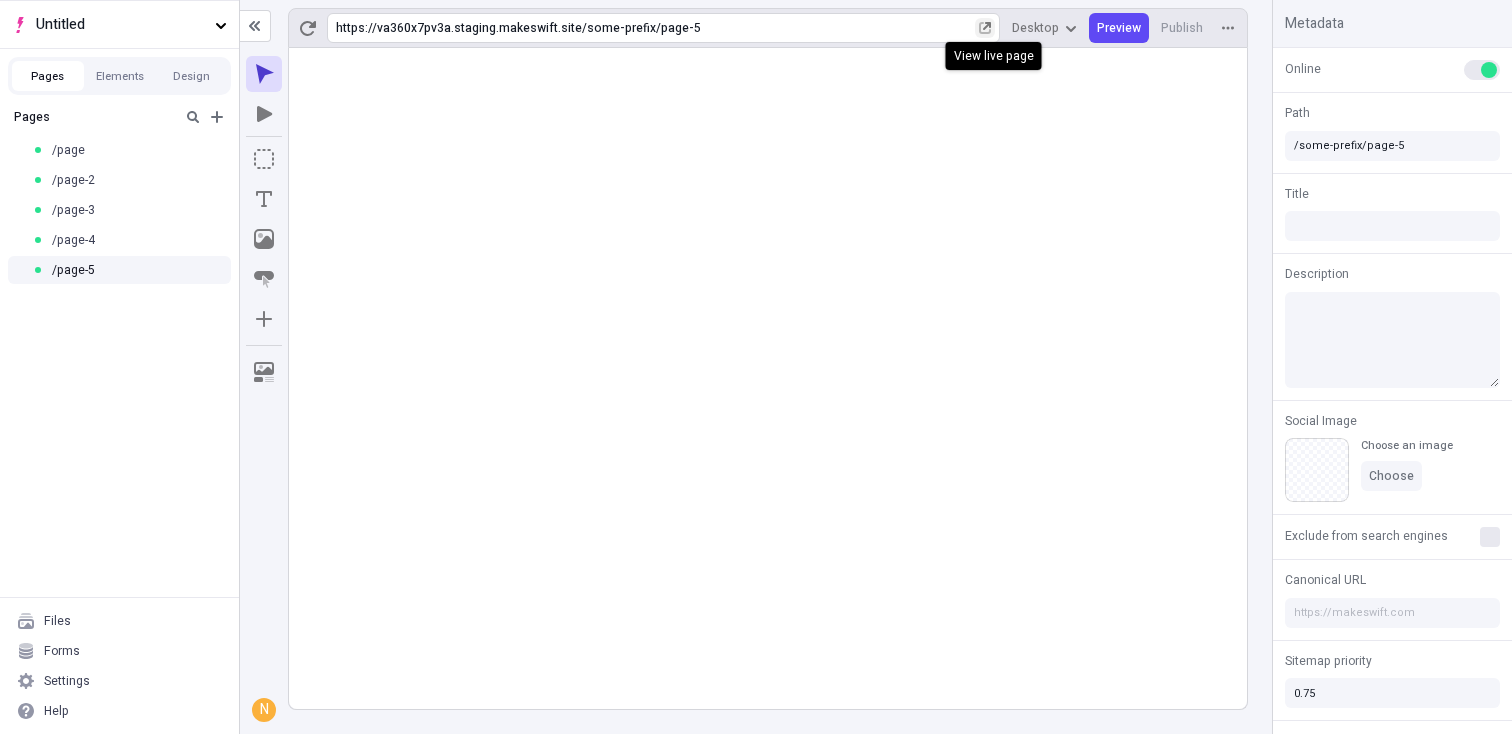 click 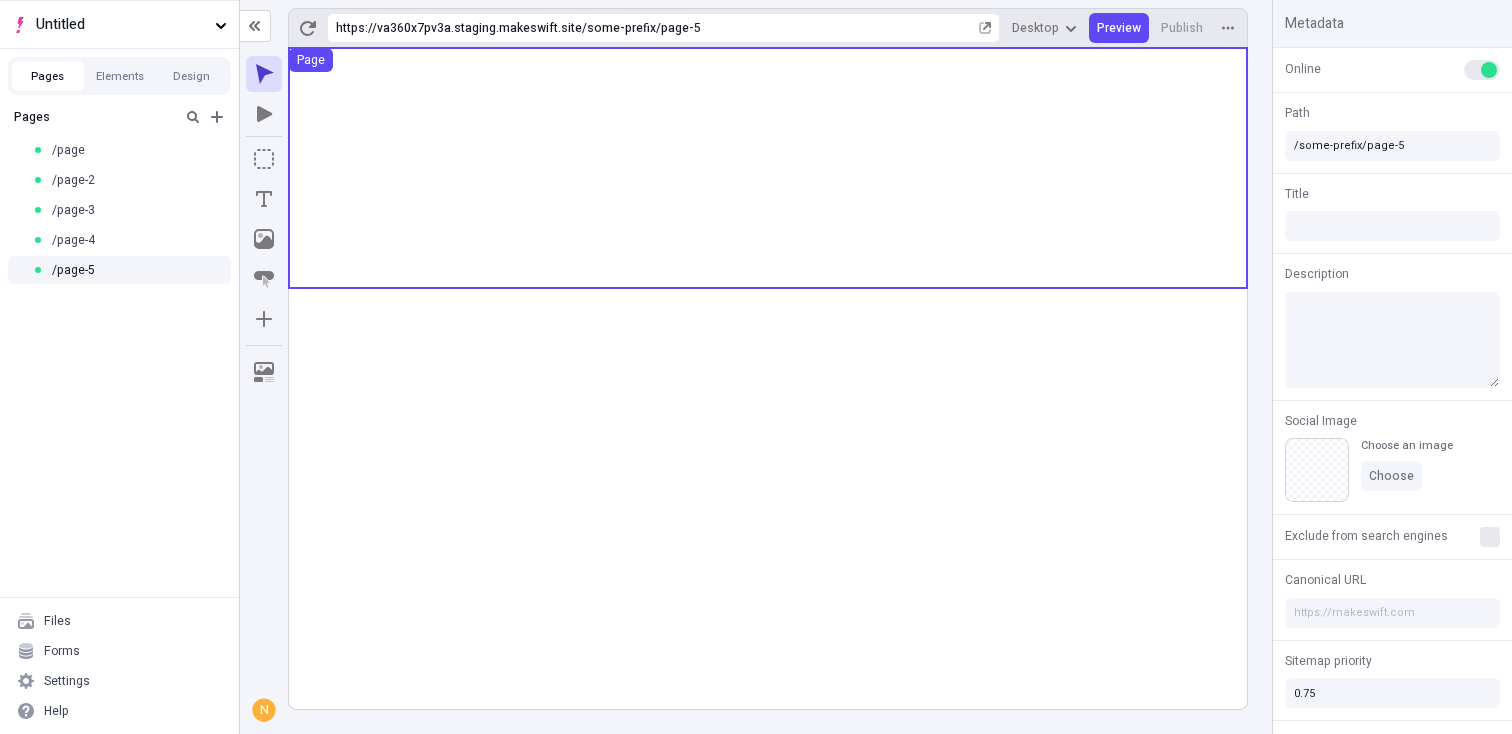 type 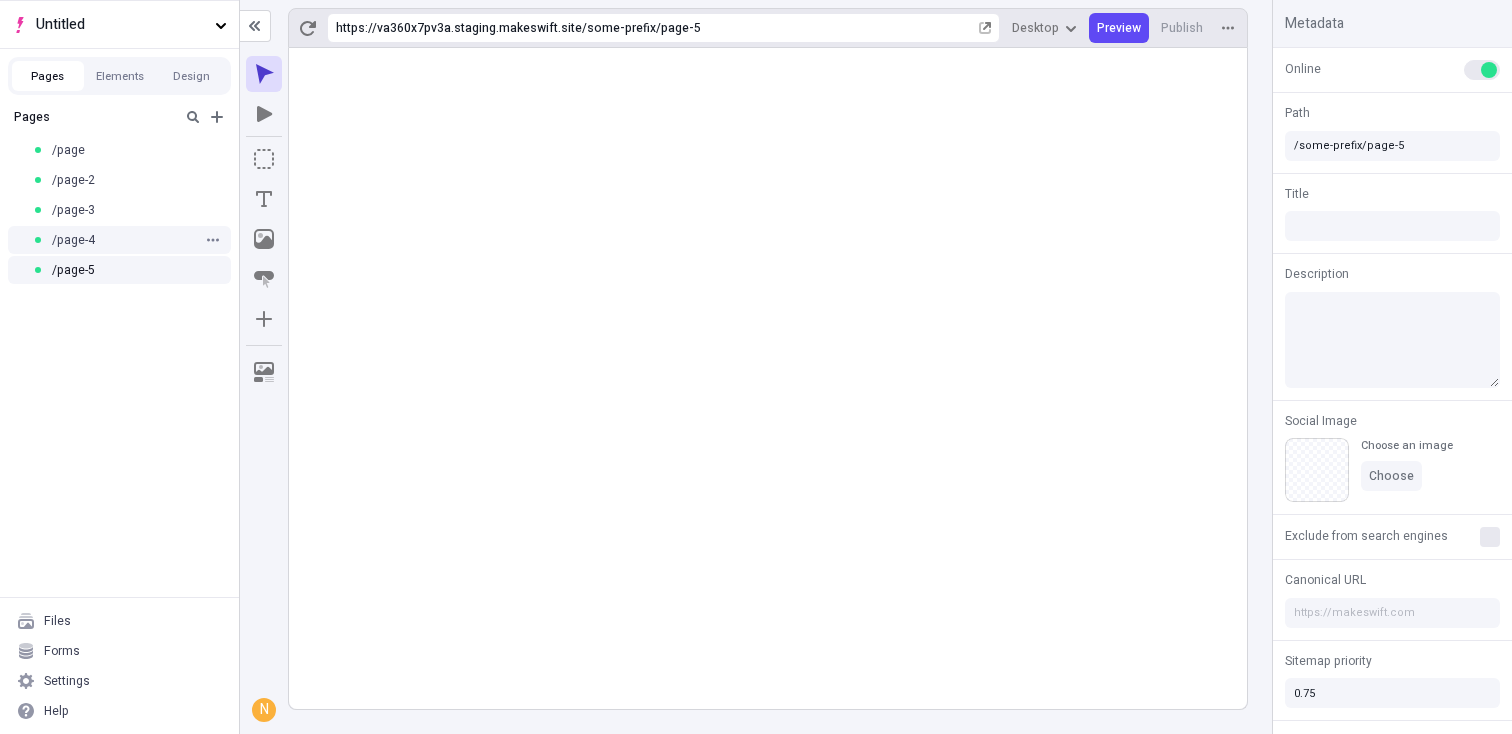 click on "/page-4" at bounding box center (113, 240) 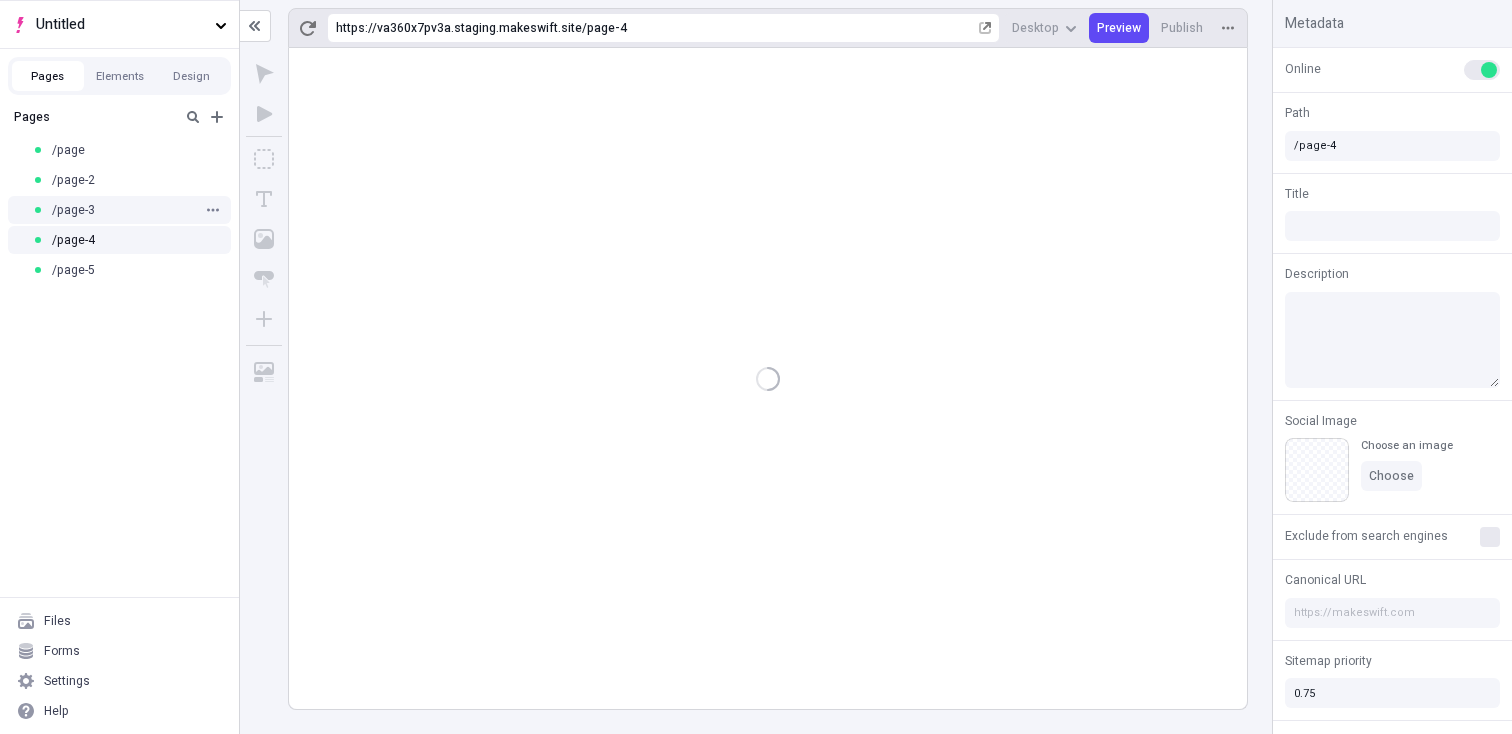 click on "/page-3" at bounding box center (113, 210) 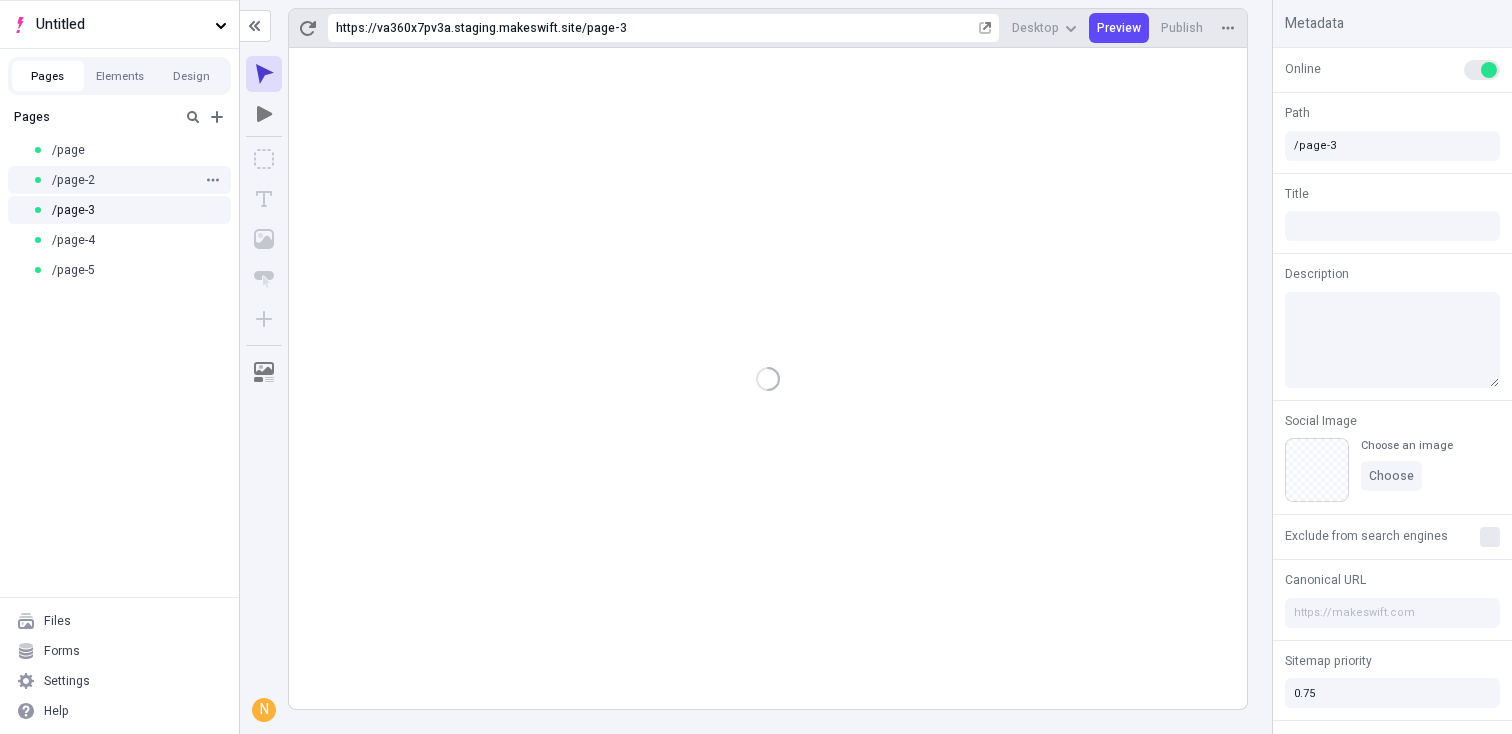click on "/page-2" at bounding box center (113, 180) 